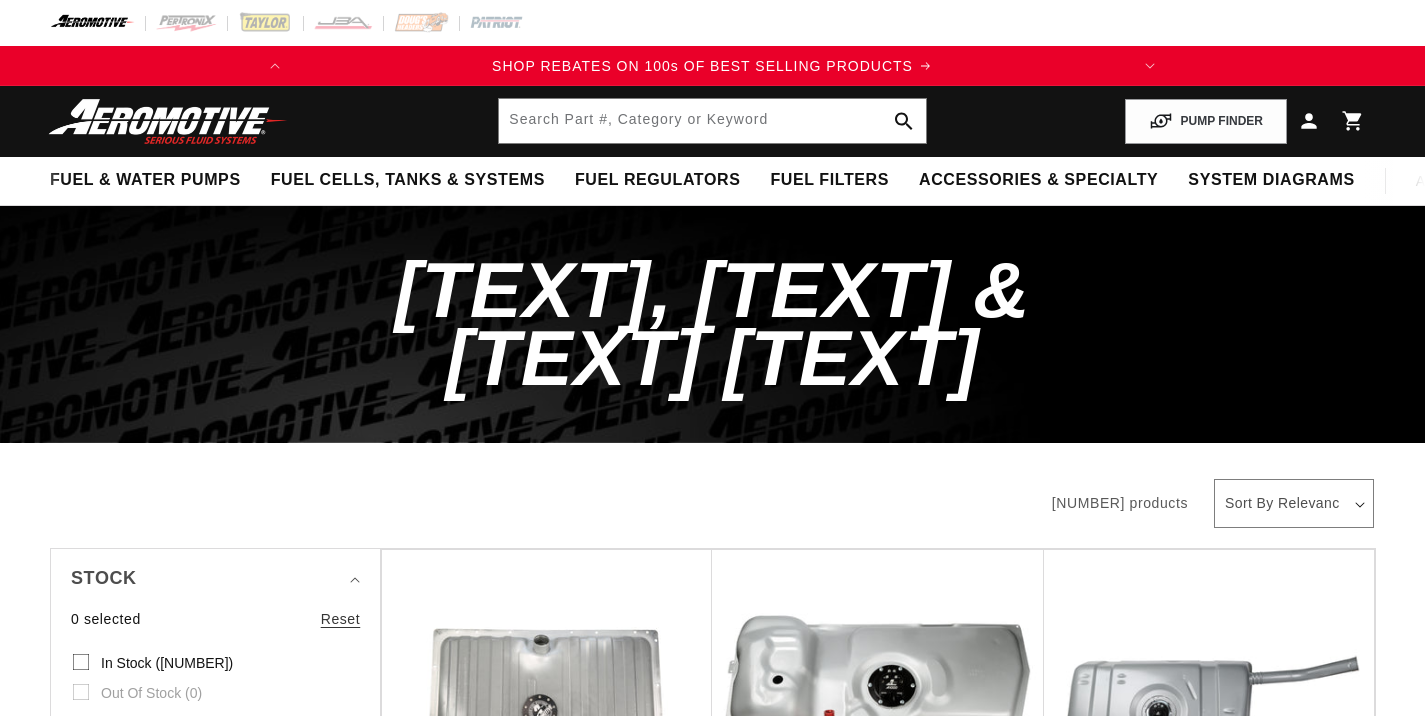 scroll, scrollTop: 0, scrollLeft: 0, axis: both 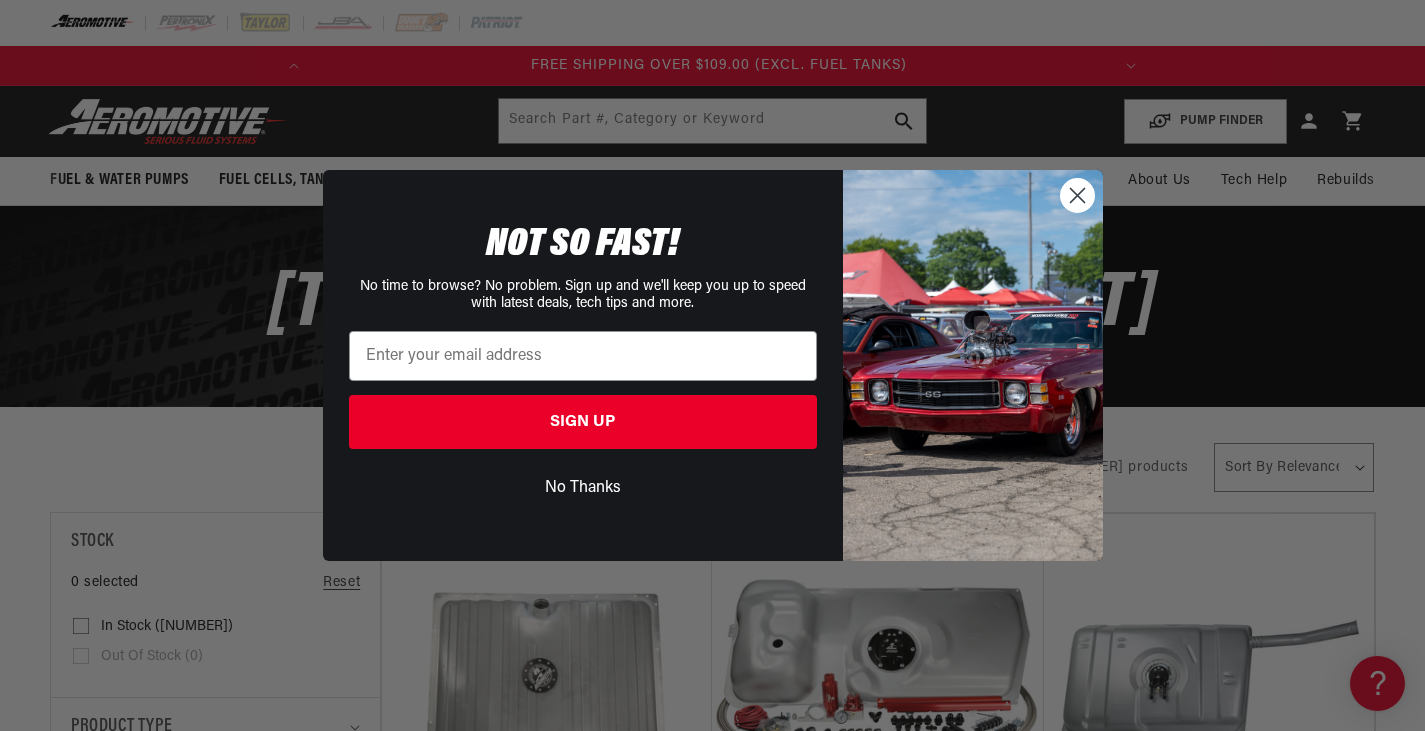 click 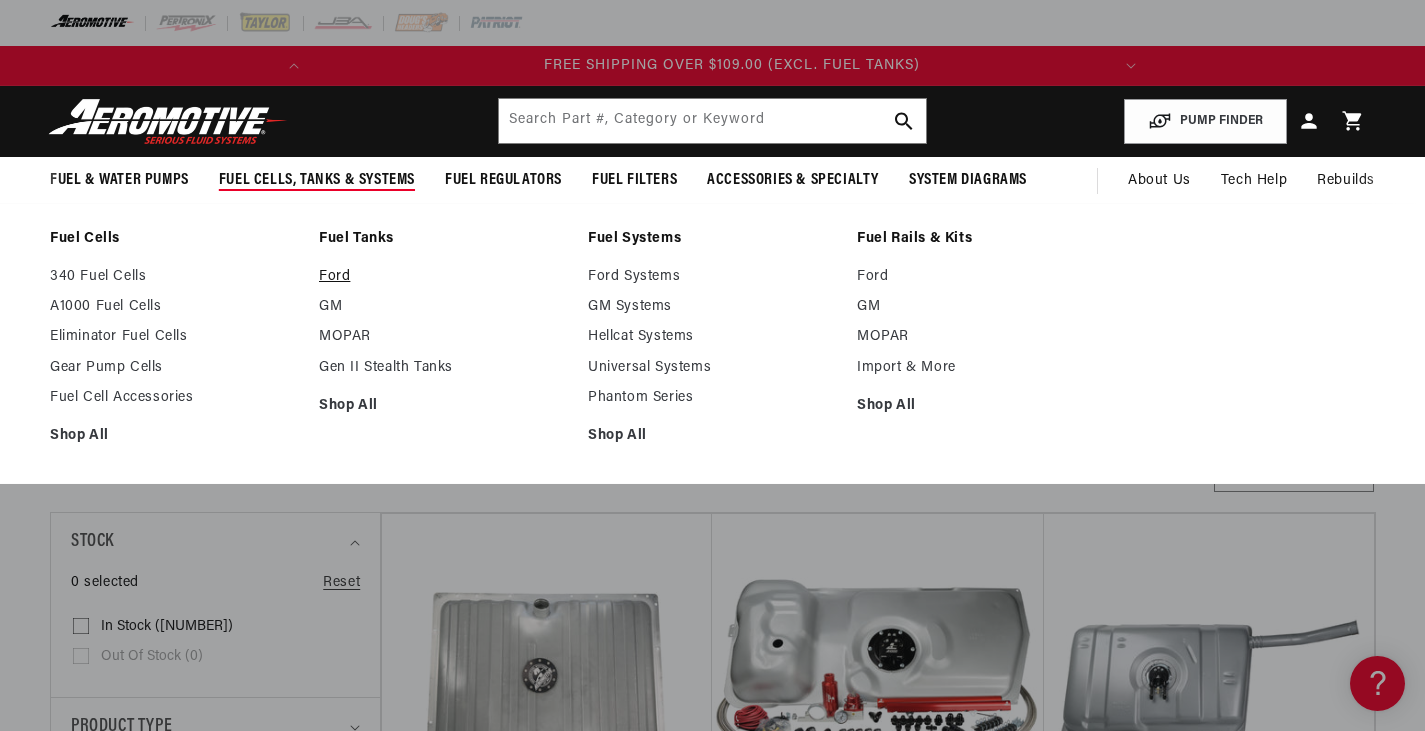 scroll, scrollTop: 0, scrollLeft: 791, axis: horizontal 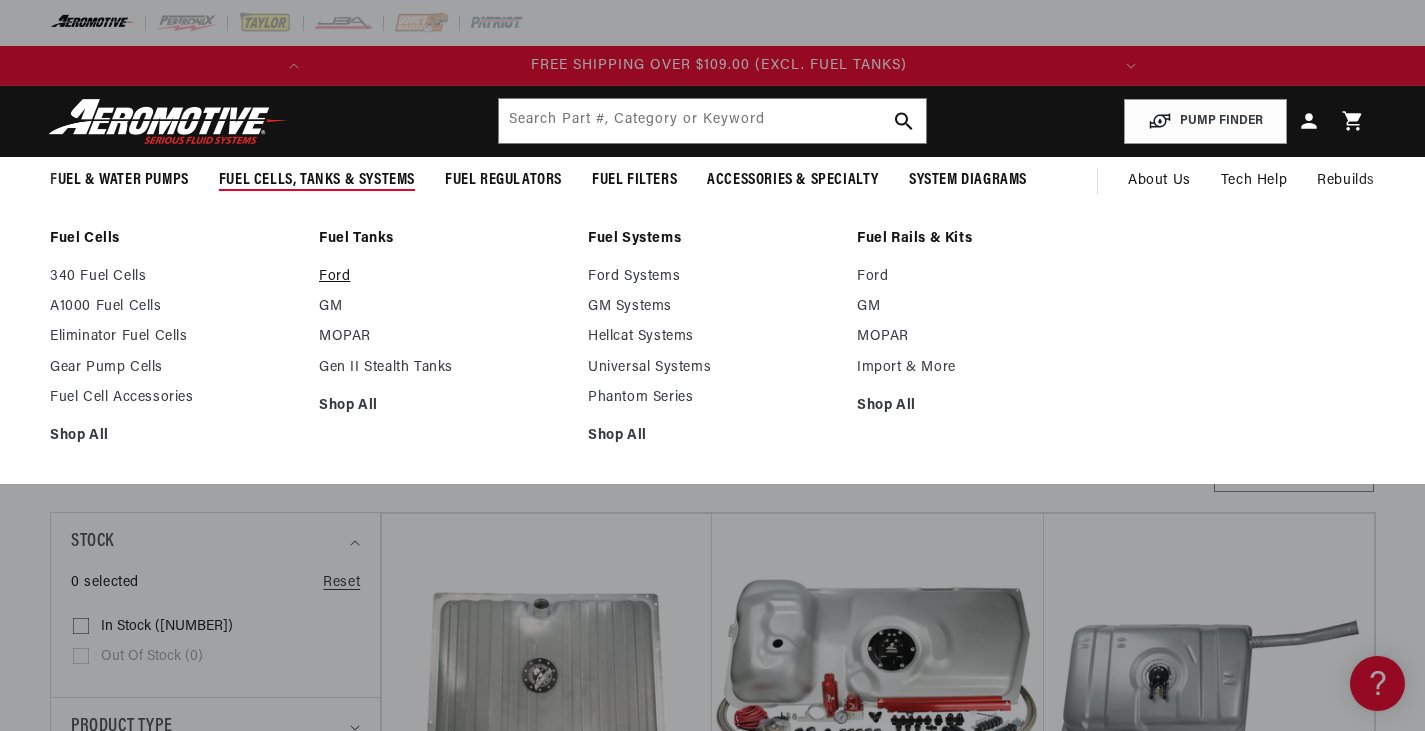 click on "Ford" at bounding box center (443, 277) 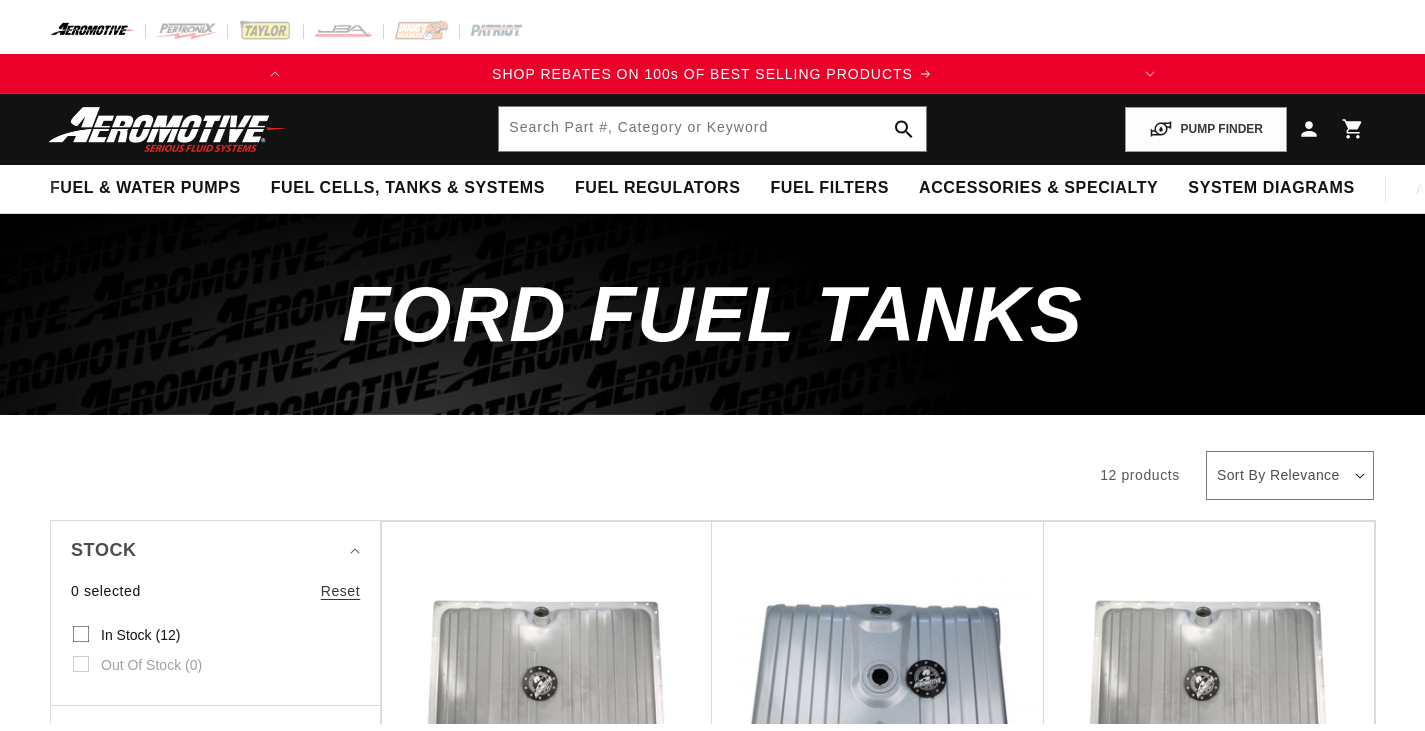 scroll, scrollTop: 0, scrollLeft: 0, axis: both 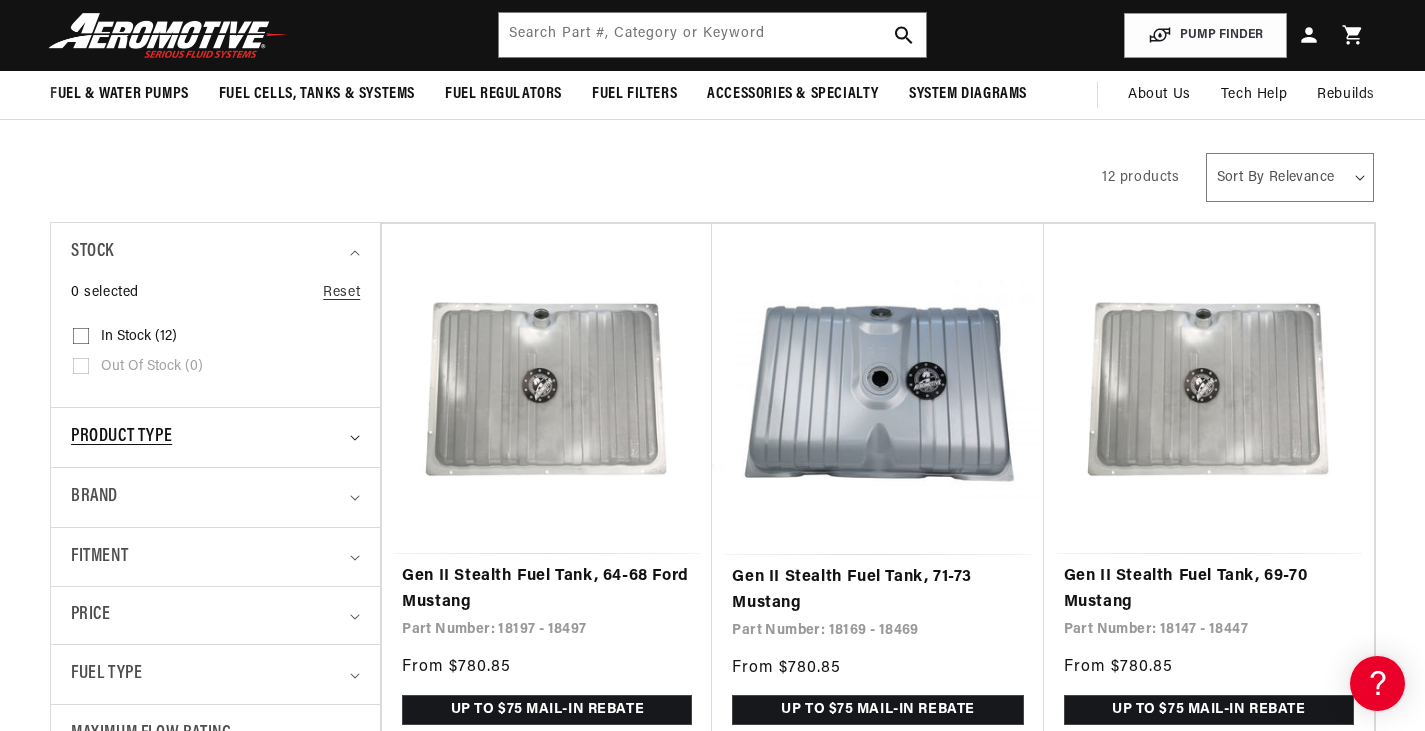 click on "Product type" at bounding box center (207, 437) 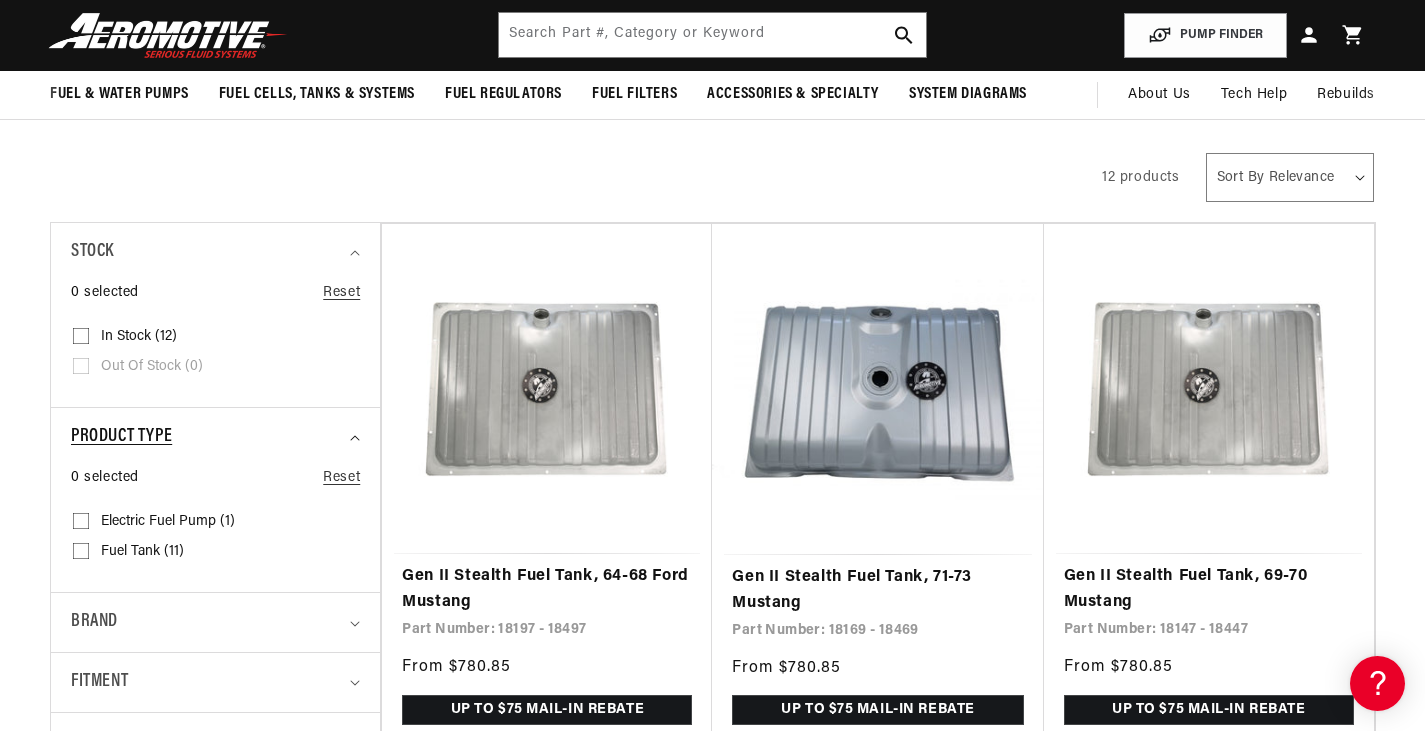 scroll, scrollTop: 0, scrollLeft: 0, axis: both 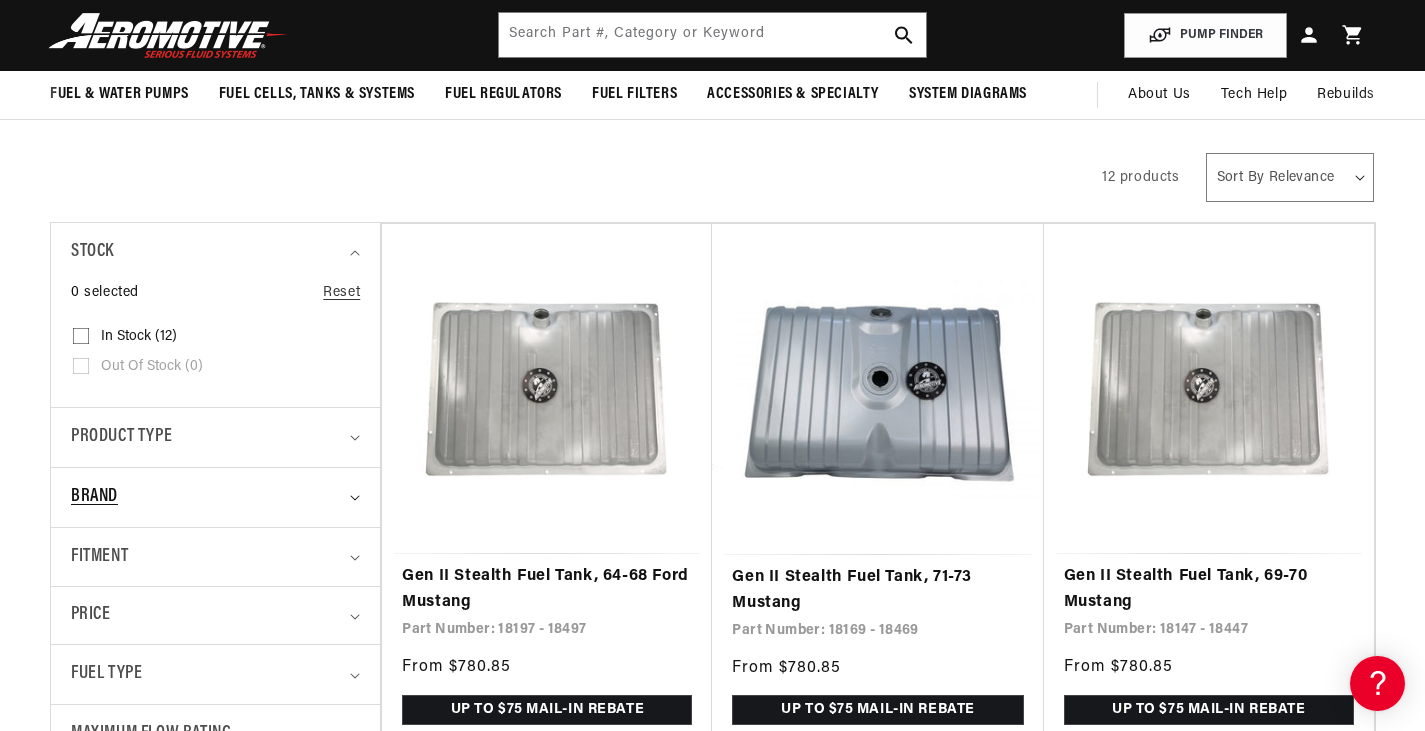 click on "Brand" at bounding box center [207, 497] 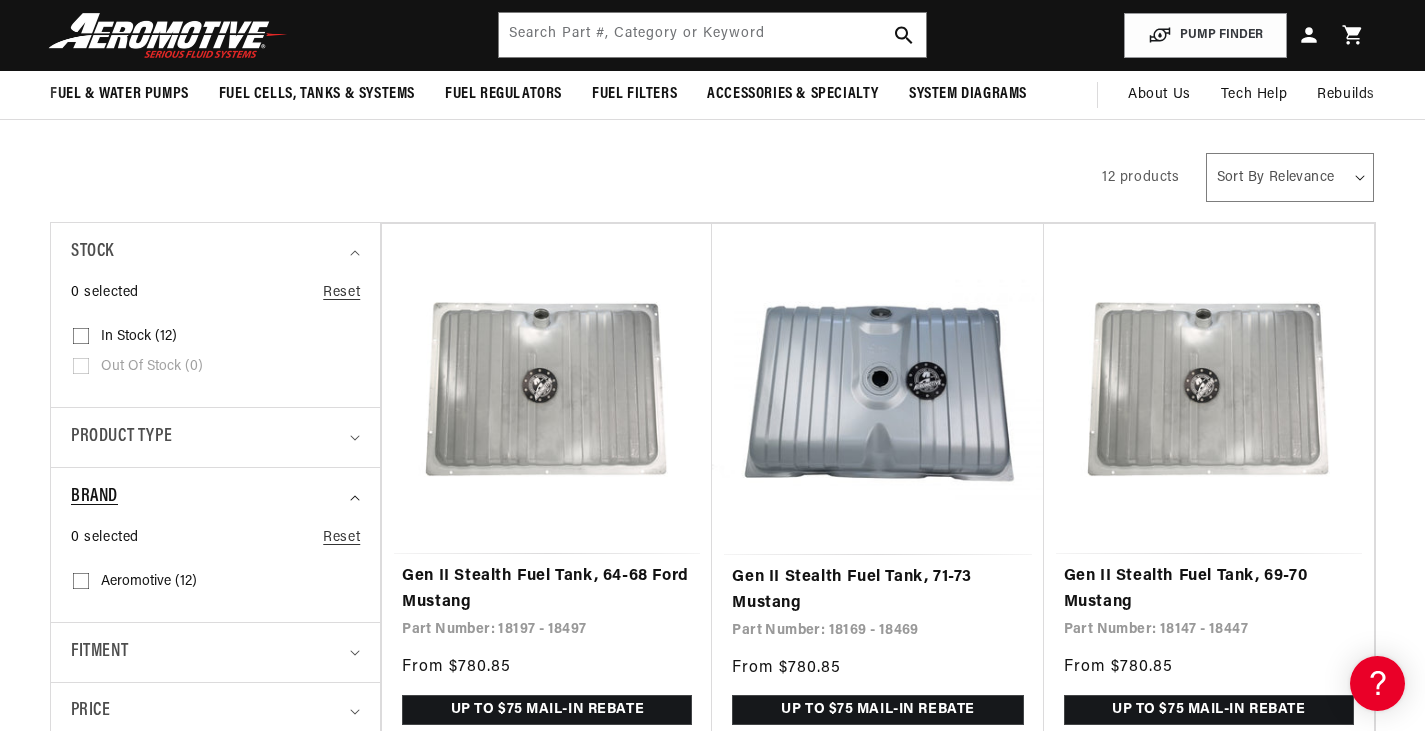 click on "Brand" at bounding box center [207, 497] 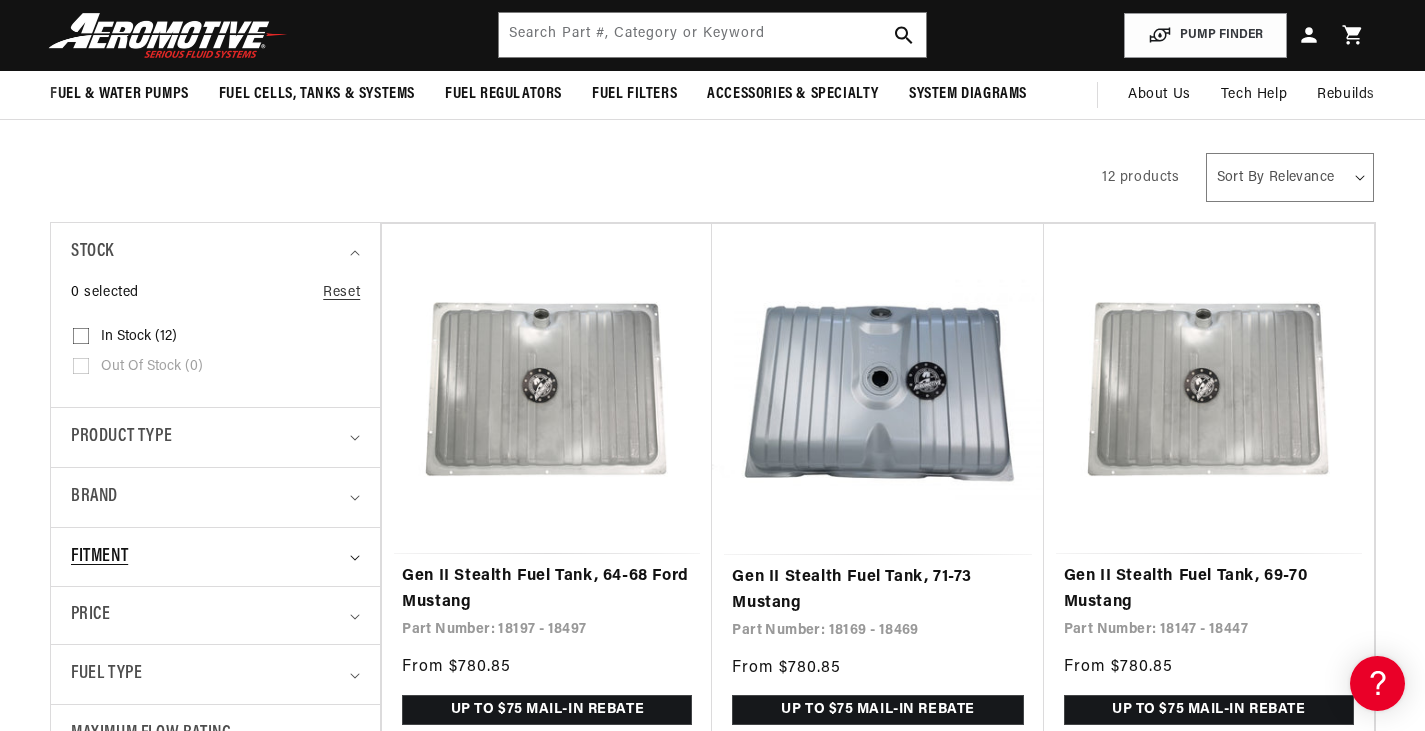 click on "Fitment" at bounding box center [207, 557] 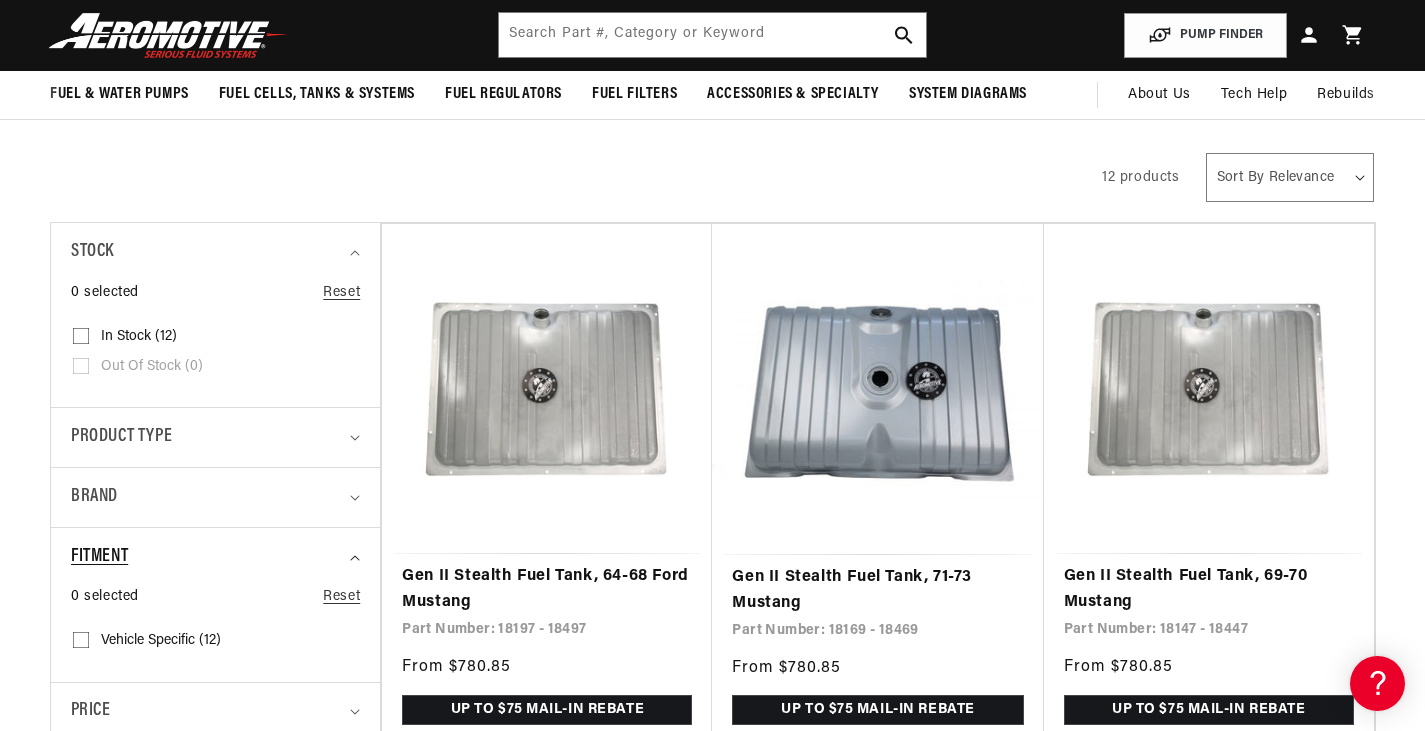 click on "Fitment" at bounding box center (207, 557) 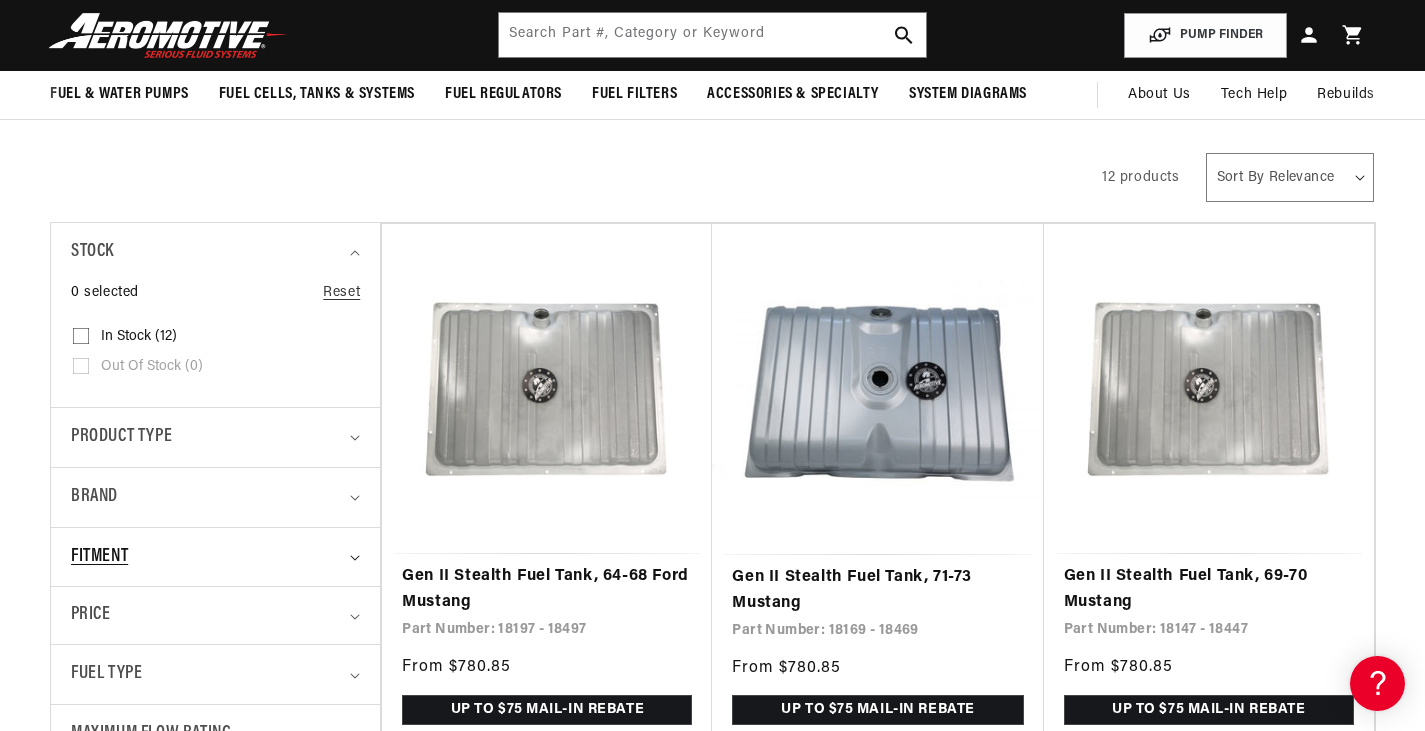 click on "Fitment" at bounding box center [207, 557] 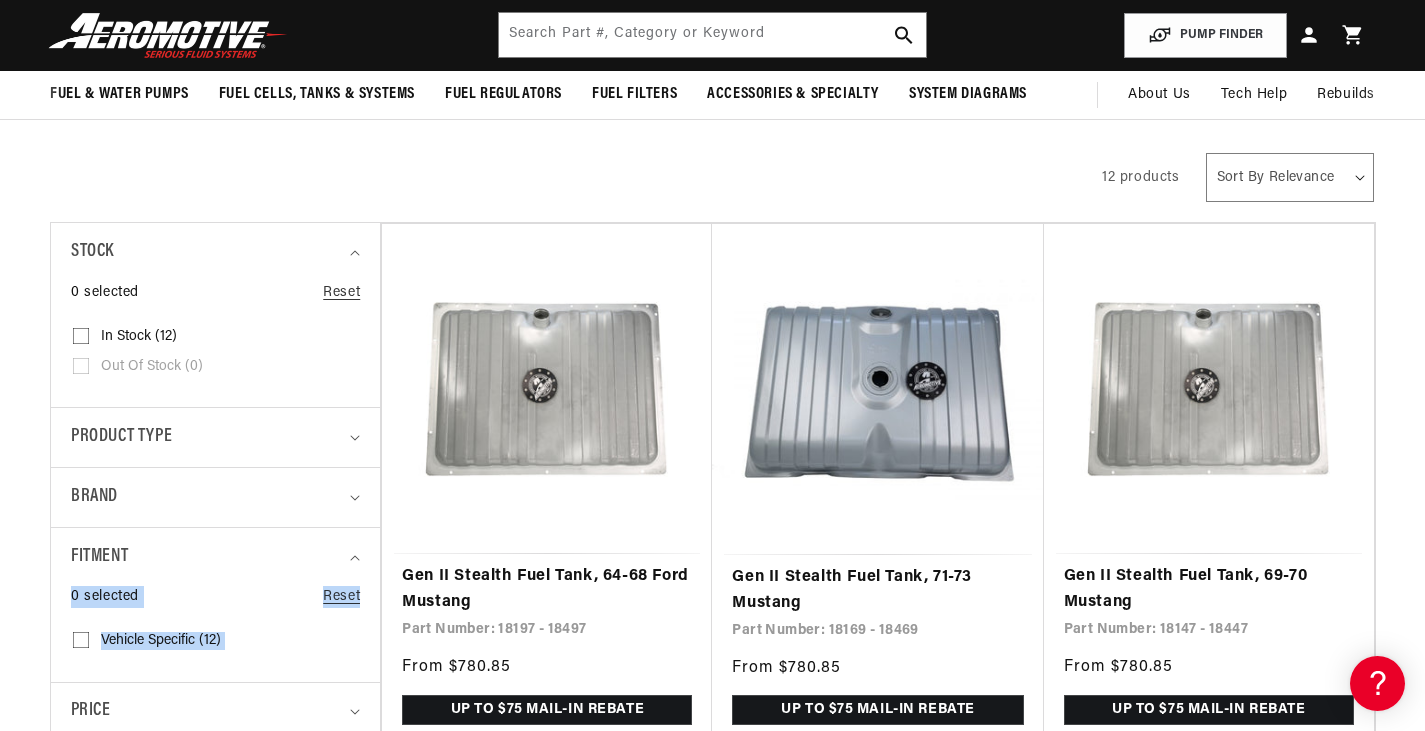 scroll, scrollTop: 0, scrollLeft: 791, axis: horizontal 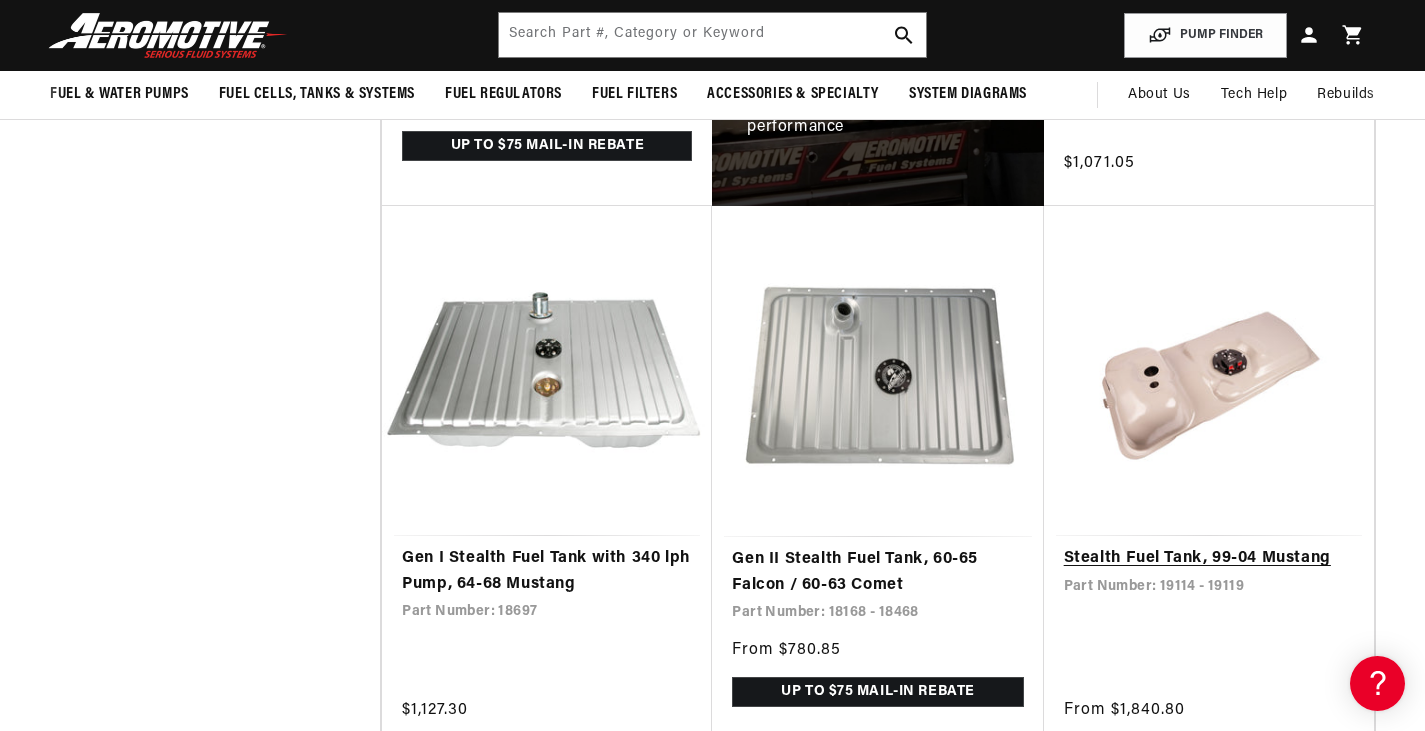 click on "Stealth Fuel Tank, 99-04 Mustang" at bounding box center [1209, 559] 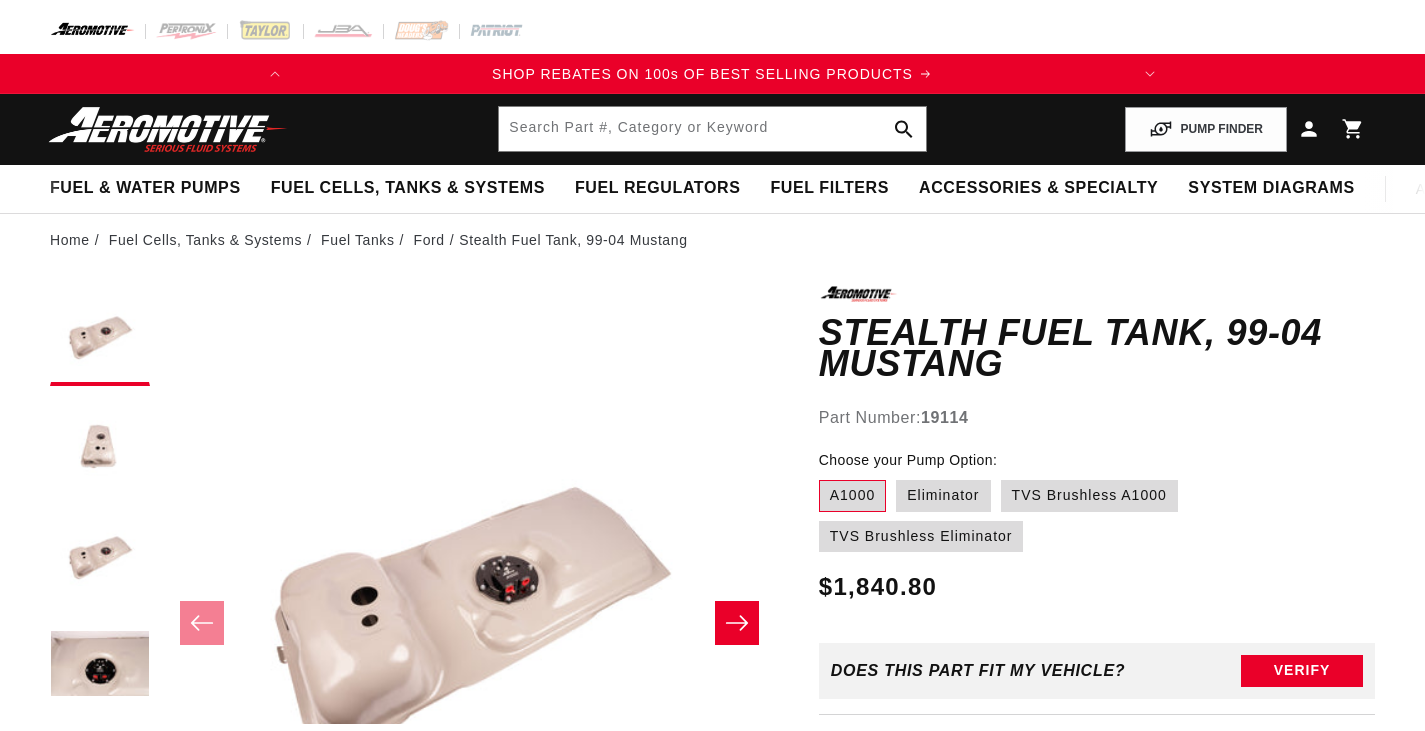 scroll, scrollTop: 0, scrollLeft: 0, axis: both 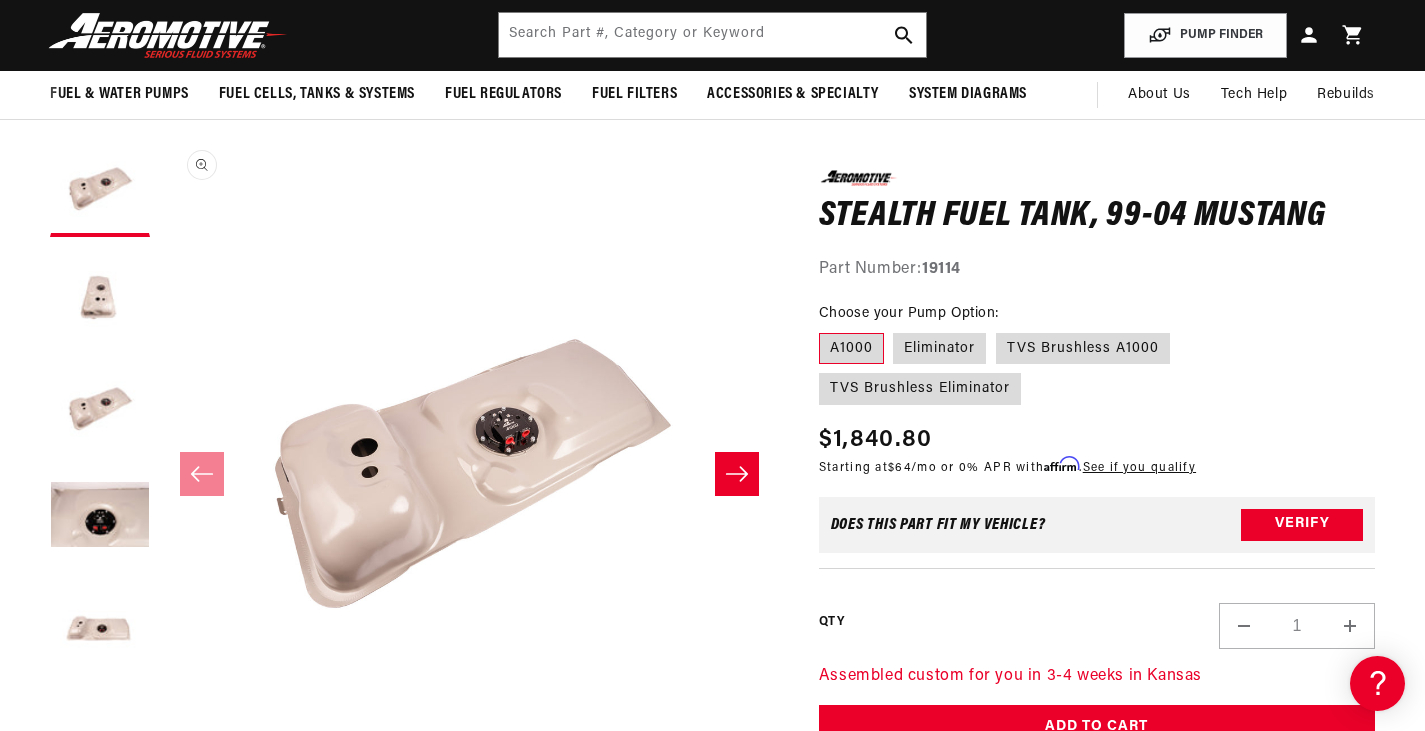 click on "Open media 1 in modal" at bounding box center [160, 756] 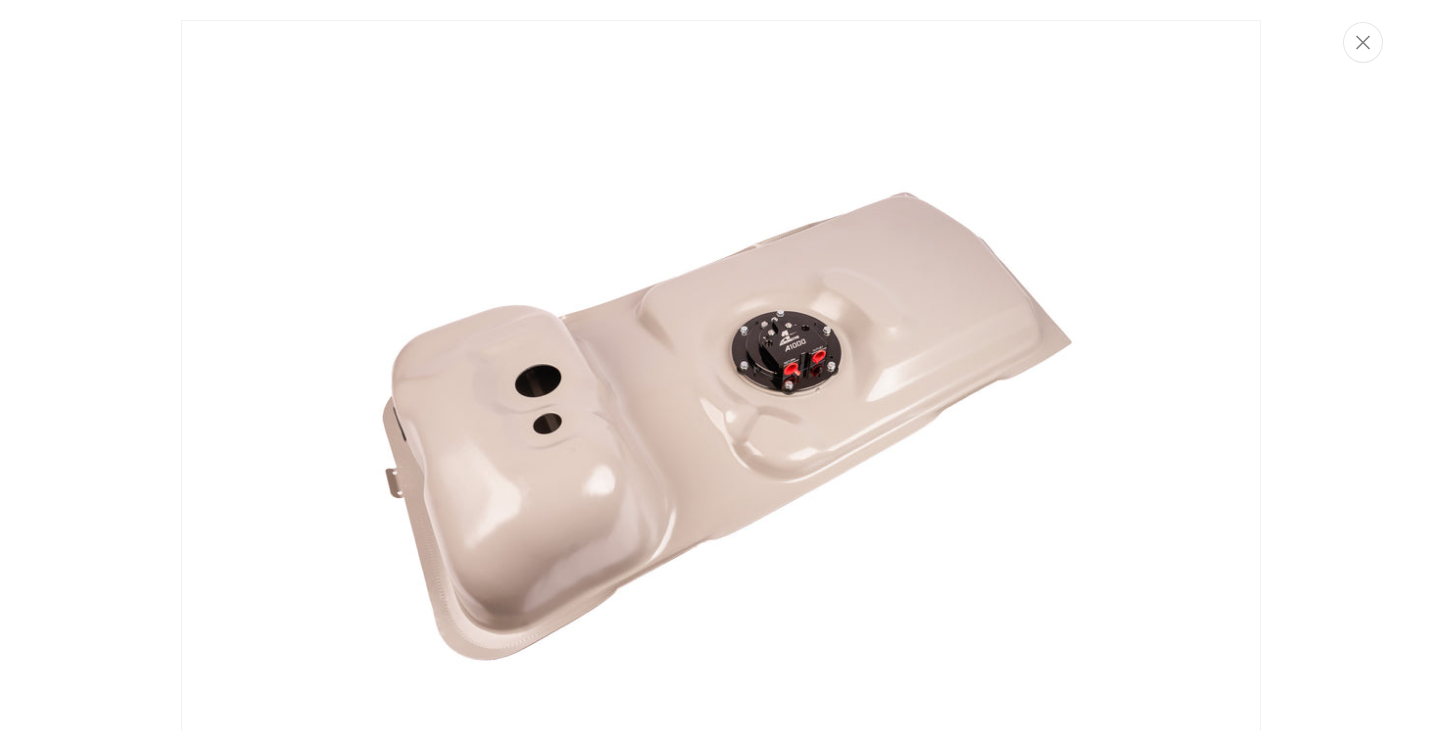 scroll, scrollTop: 14, scrollLeft: 0, axis: vertical 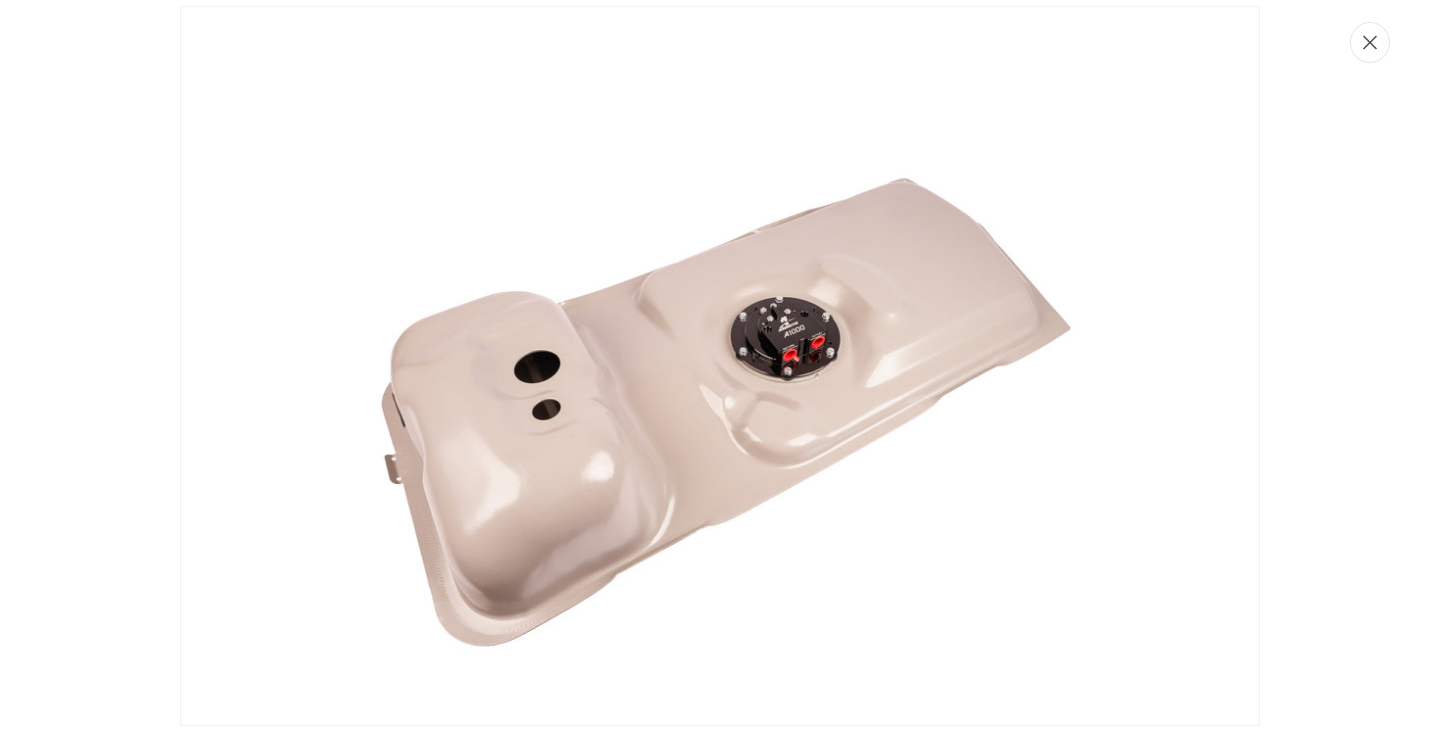 click 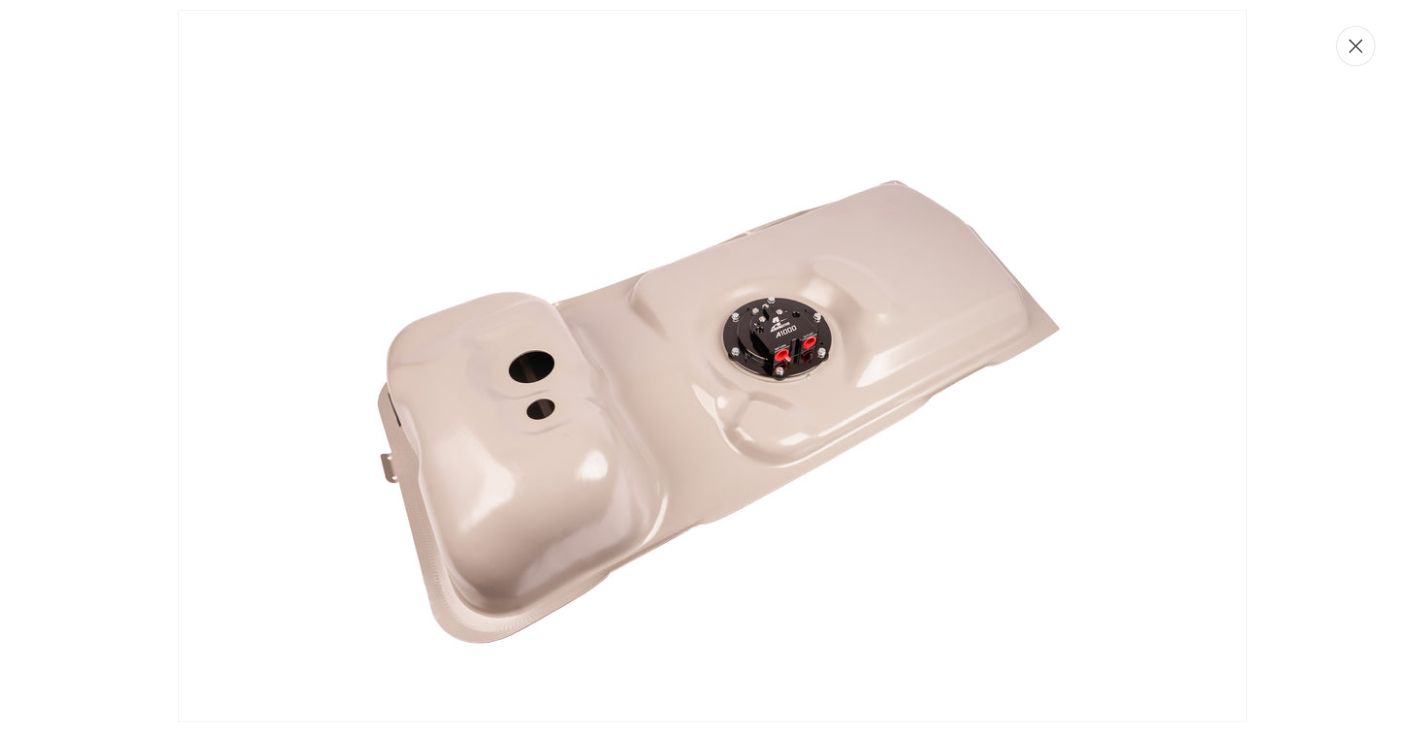 scroll, scrollTop: 162, scrollLeft: 0, axis: vertical 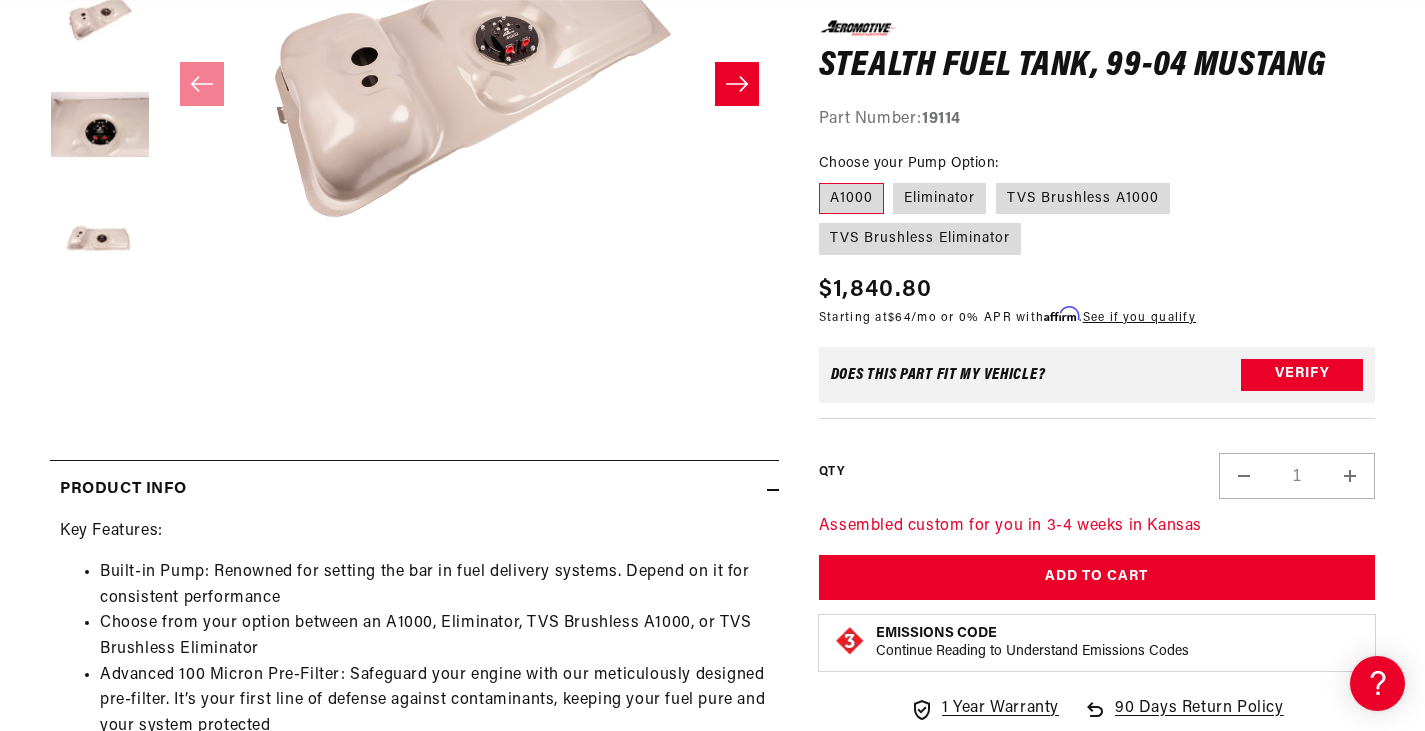 click at bounding box center [737, 84] 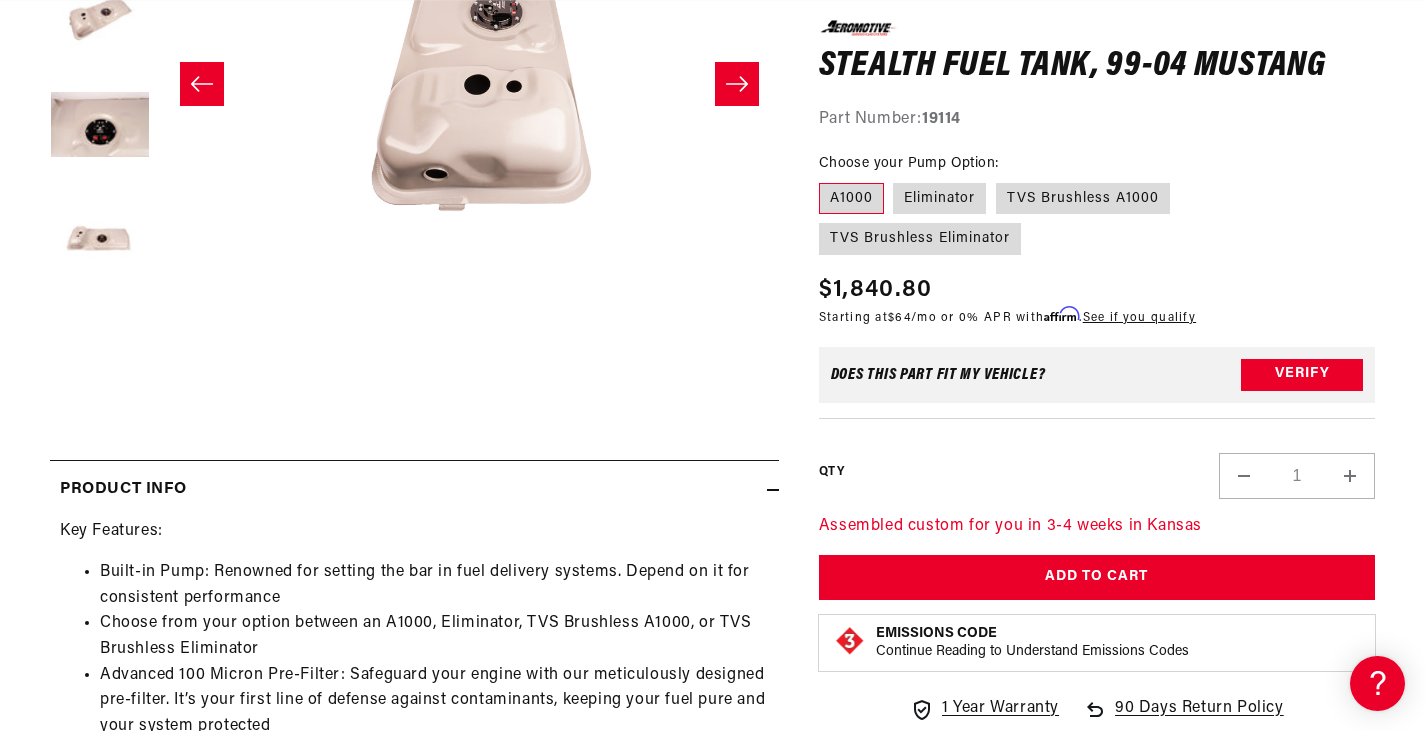 scroll, scrollTop: 1, scrollLeft: 619, axis: both 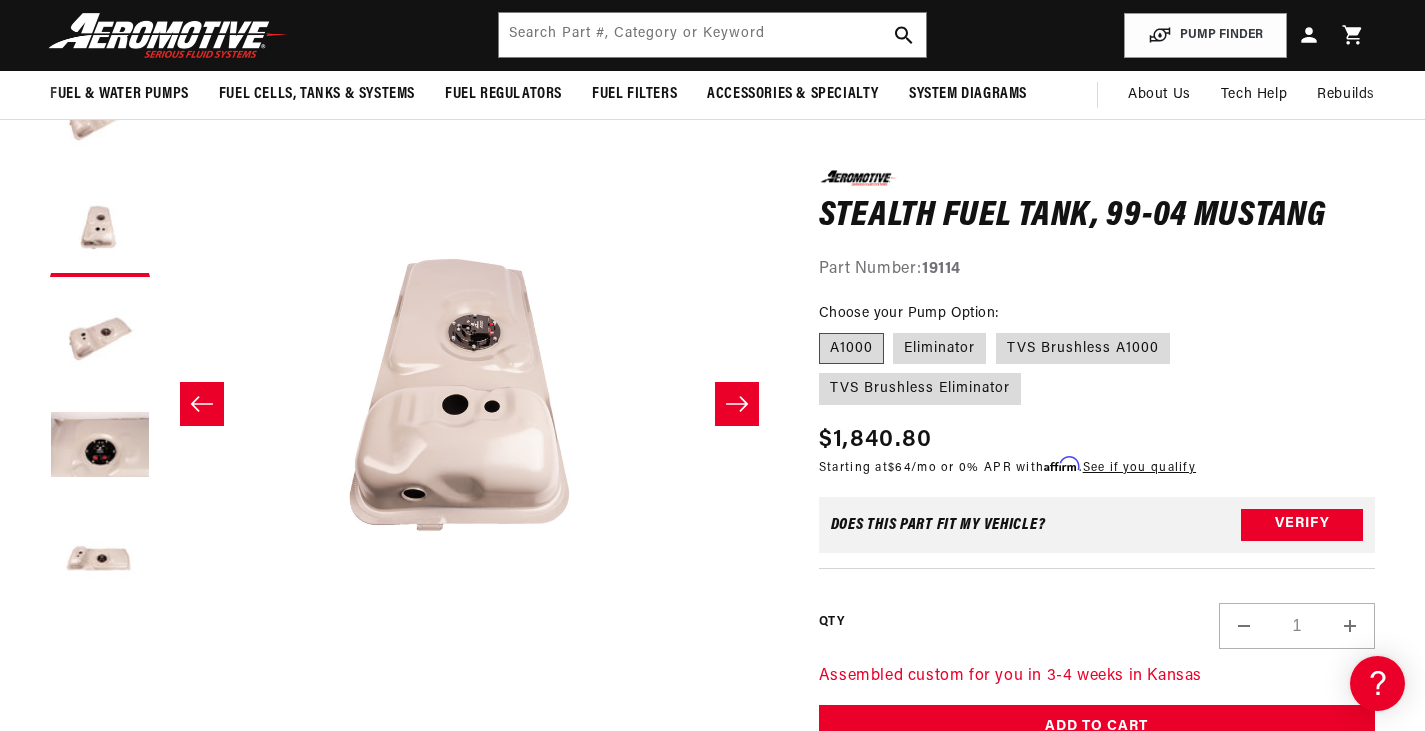 click at bounding box center (737, 404) 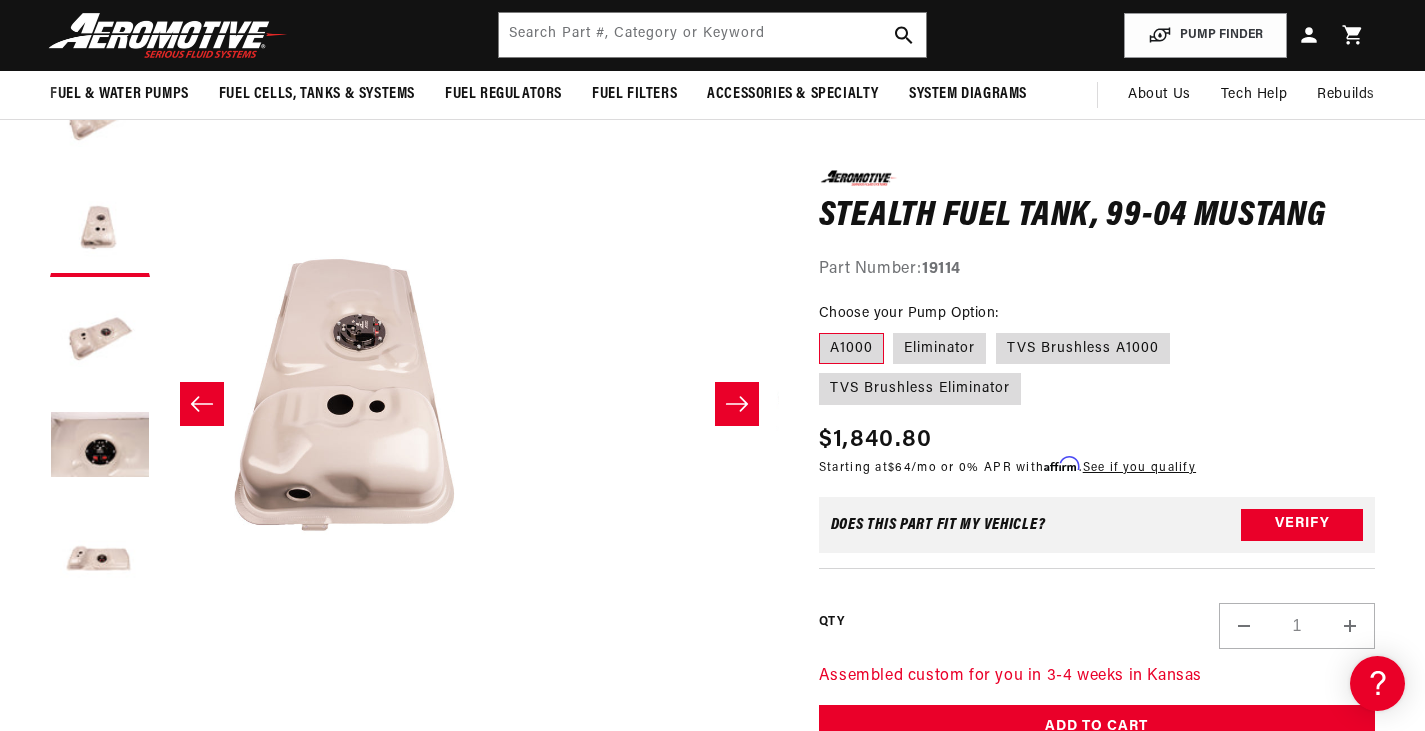 scroll, scrollTop: 1, scrollLeft: 1030, axis: both 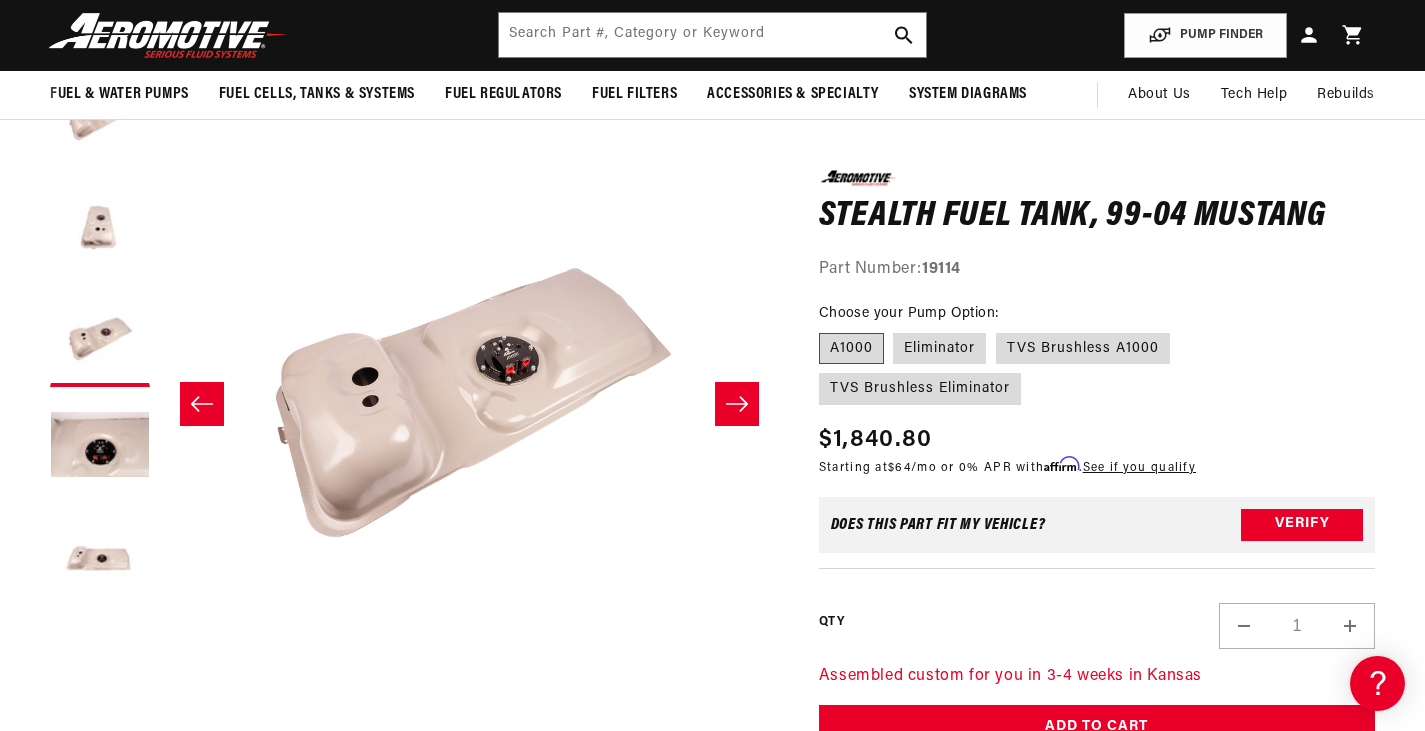 click at bounding box center (737, 404) 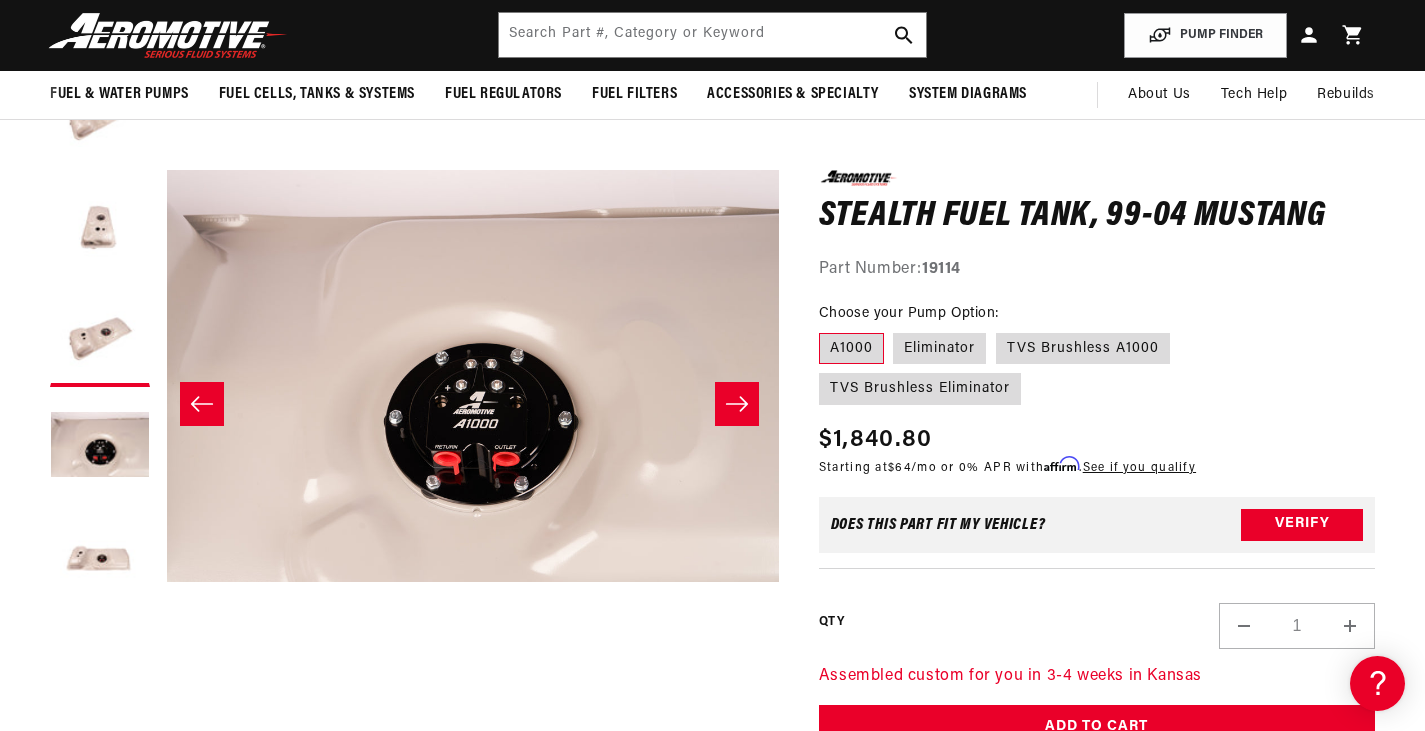 scroll, scrollTop: 1, scrollLeft: 1856, axis: both 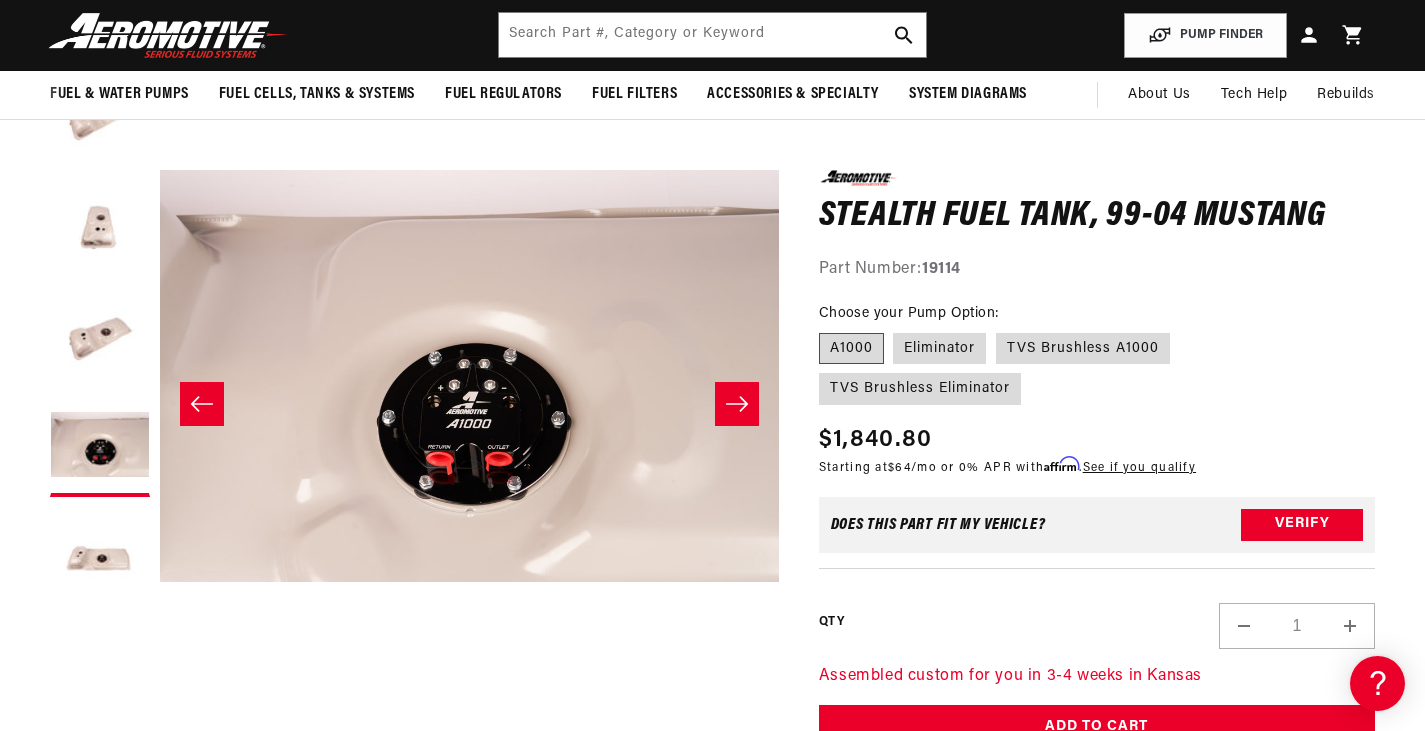 click at bounding box center [737, 404] 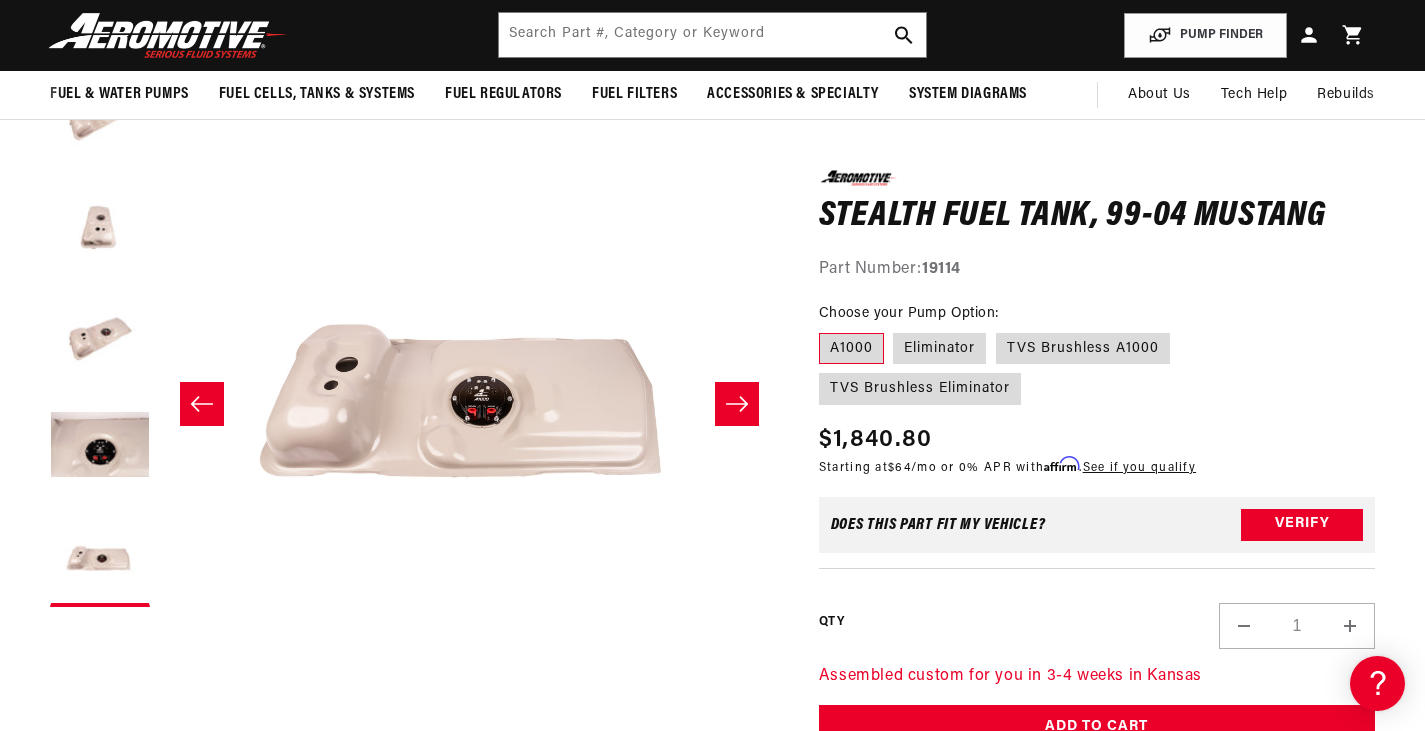 click at bounding box center (737, 404) 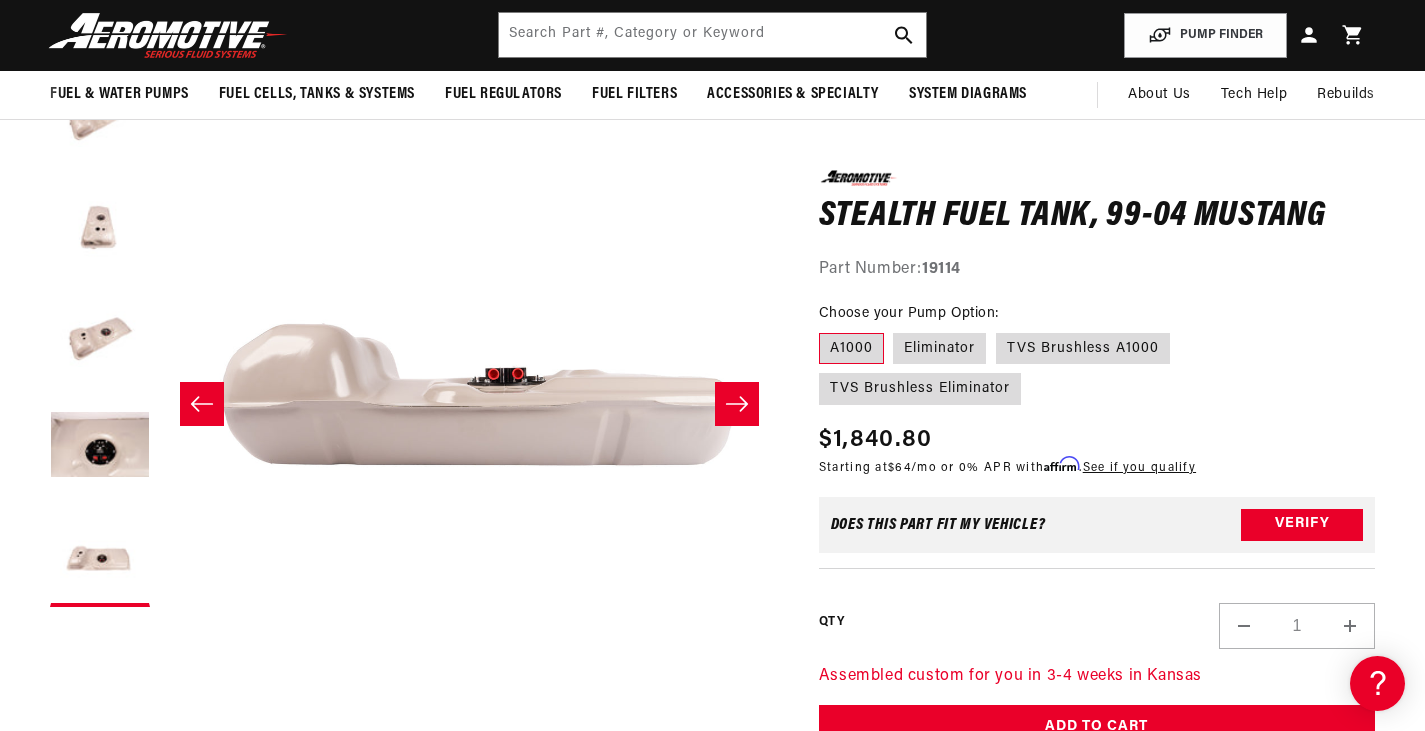 scroll, scrollTop: 1, scrollLeft: 3094, axis: both 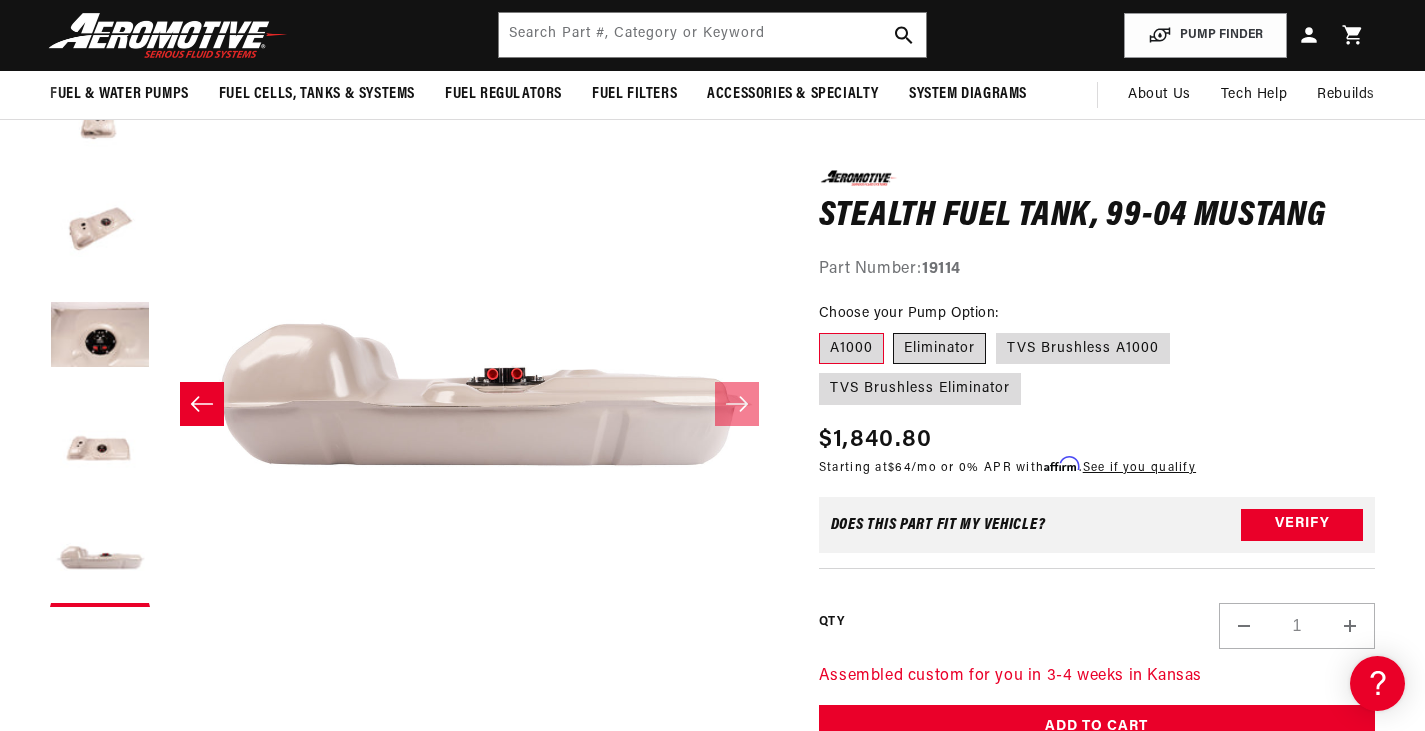 click on "Eliminator" at bounding box center [939, 348] 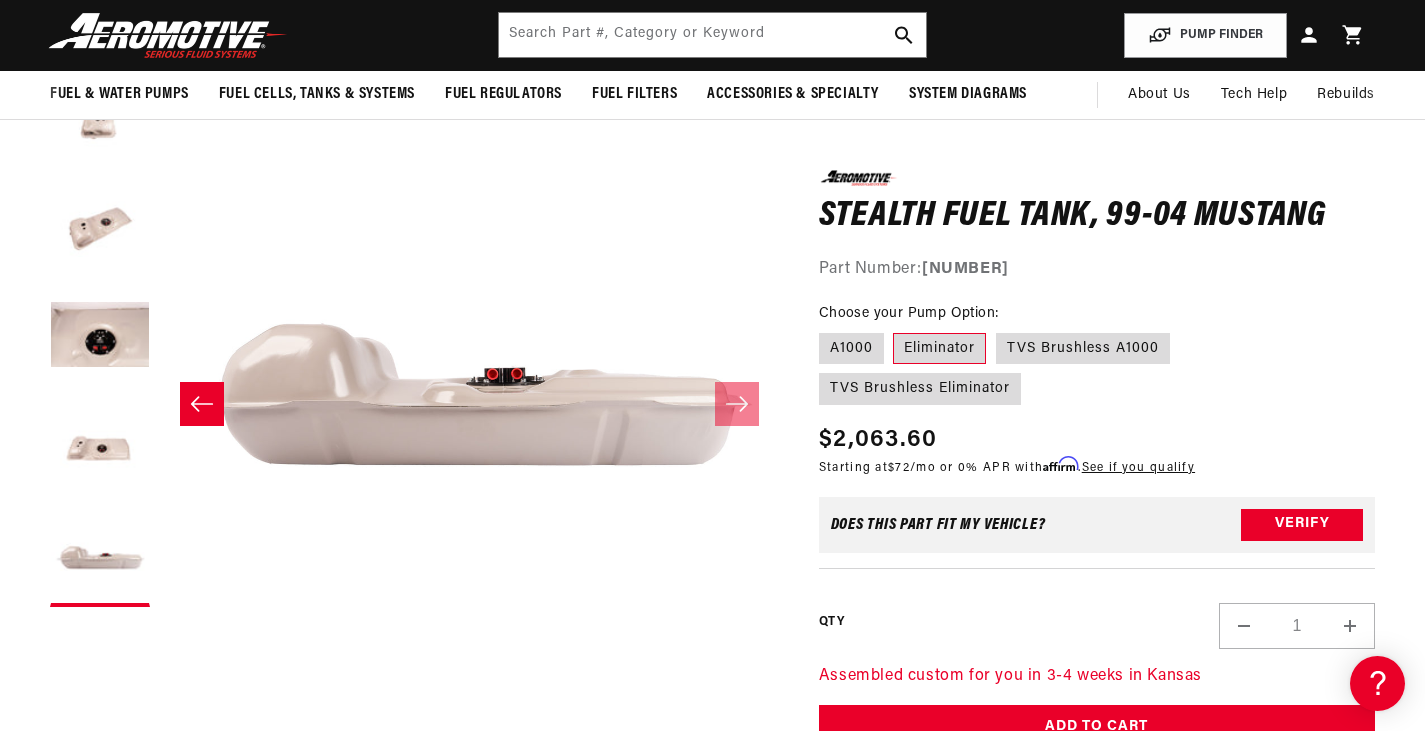scroll, scrollTop: 0, scrollLeft: 0, axis: both 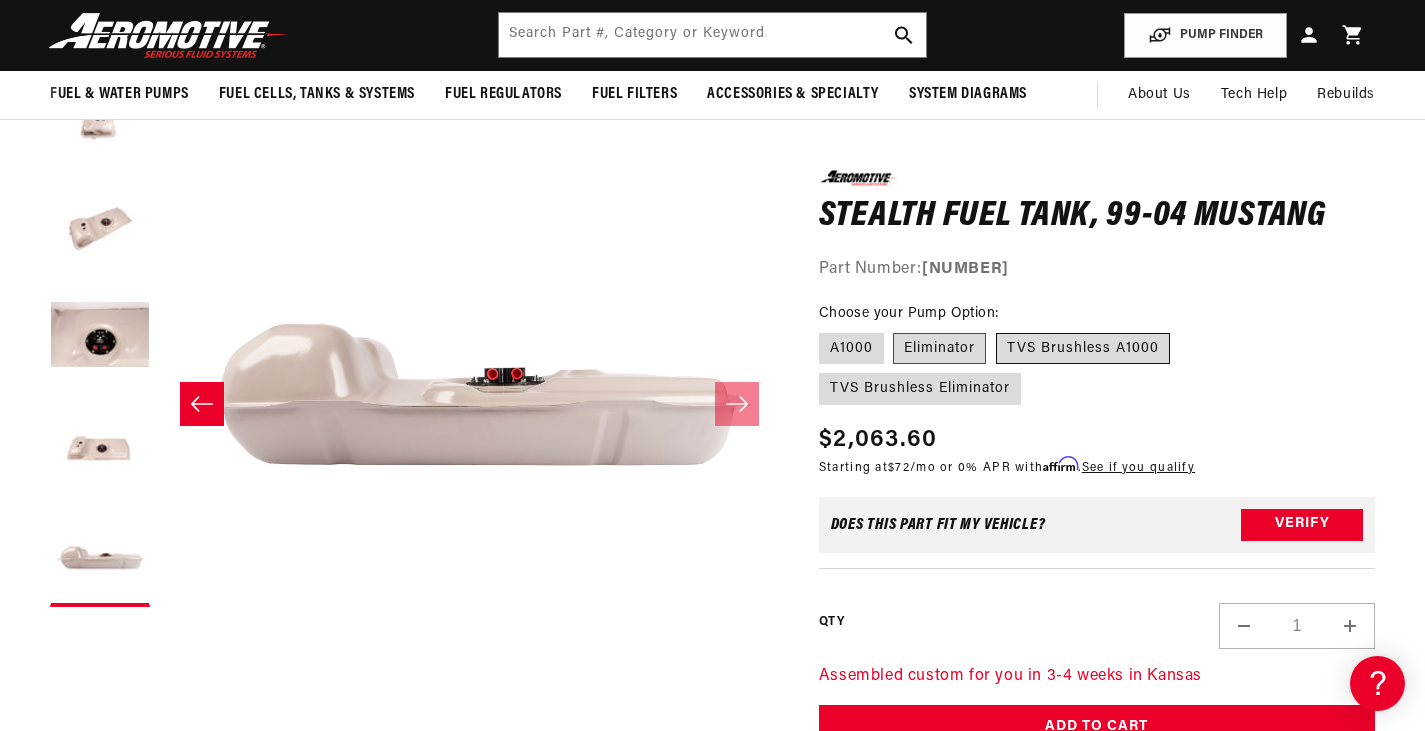 click on "TVS Brushless A1000" at bounding box center [1083, 348] 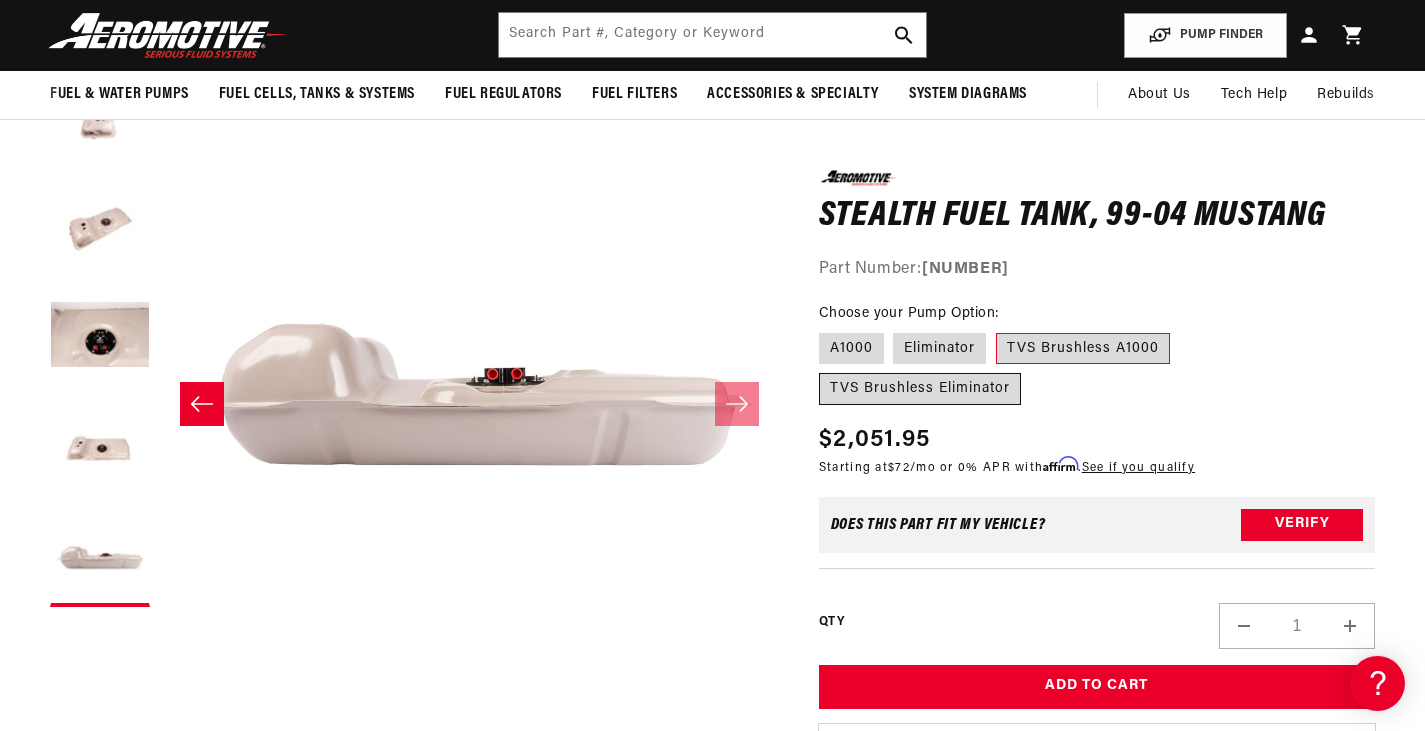 scroll, scrollTop: 0, scrollLeft: 791, axis: horizontal 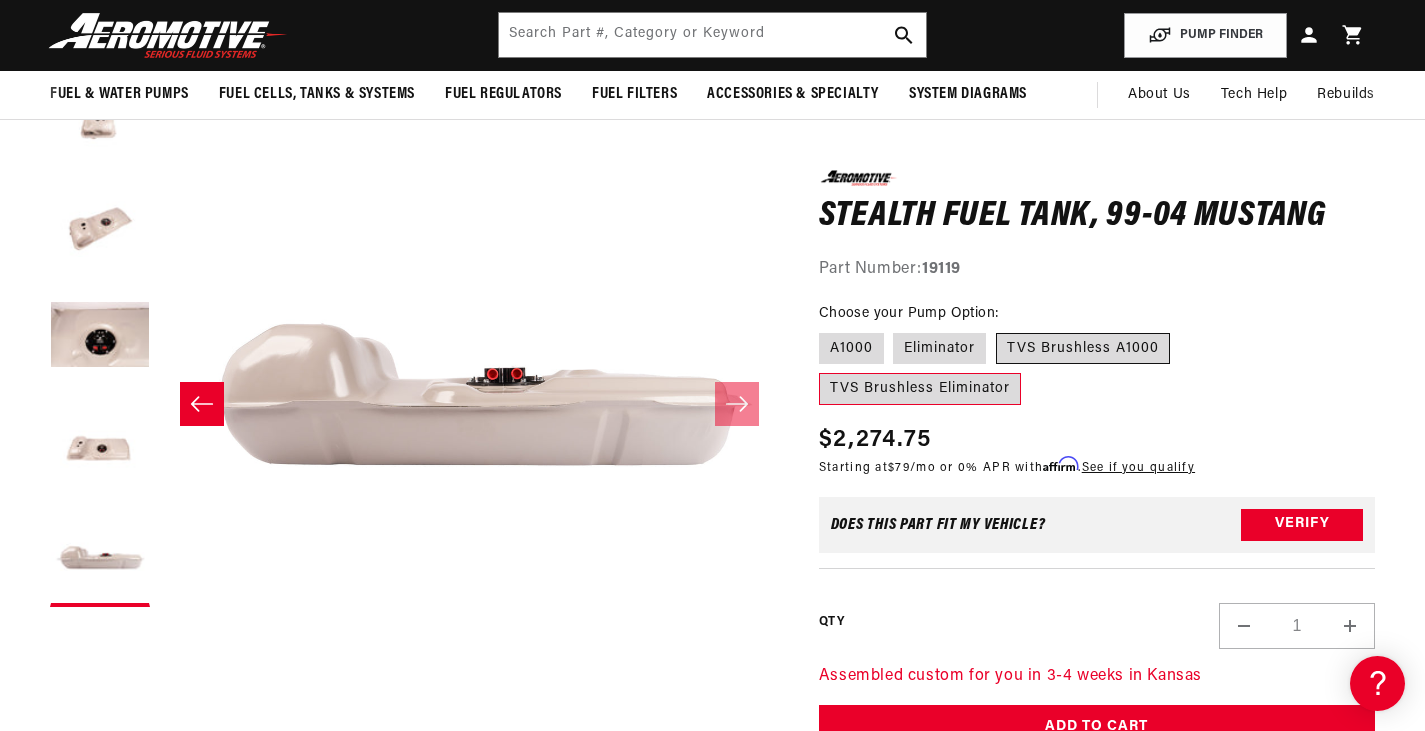 click on "TVS Brushless A1000" at bounding box center [1083, 348] 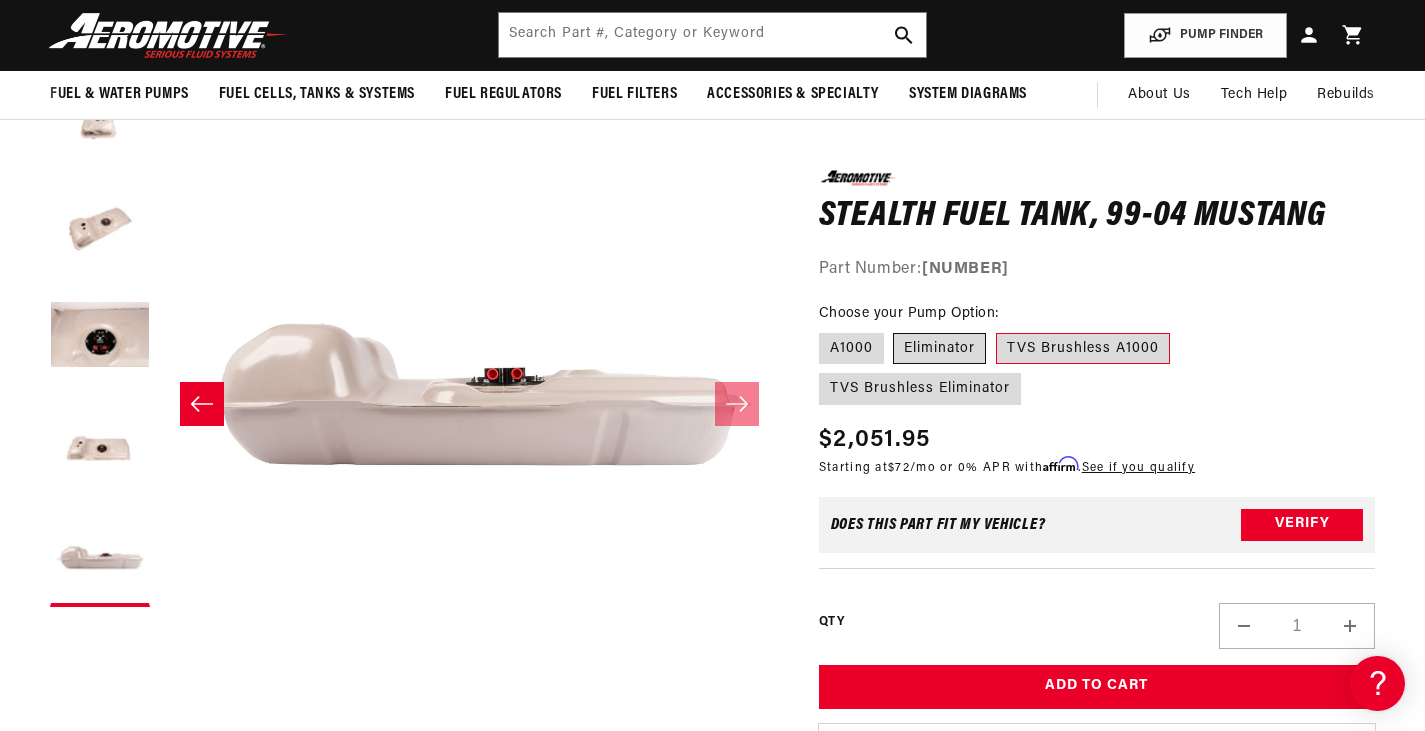 click on "Eliminator" at bounding box center (939, 348) 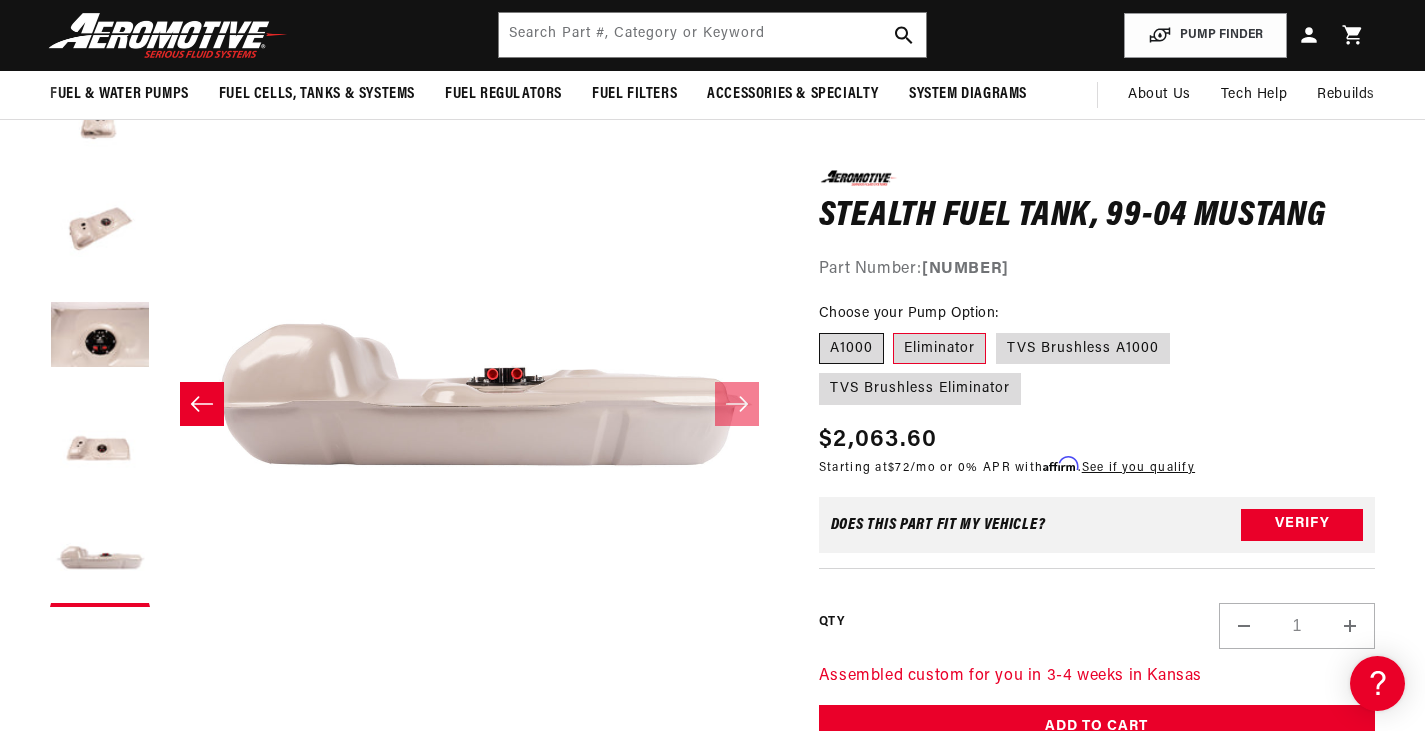 scroll, scrollTop: 0, scrollLeft: 14, axis: horizontal 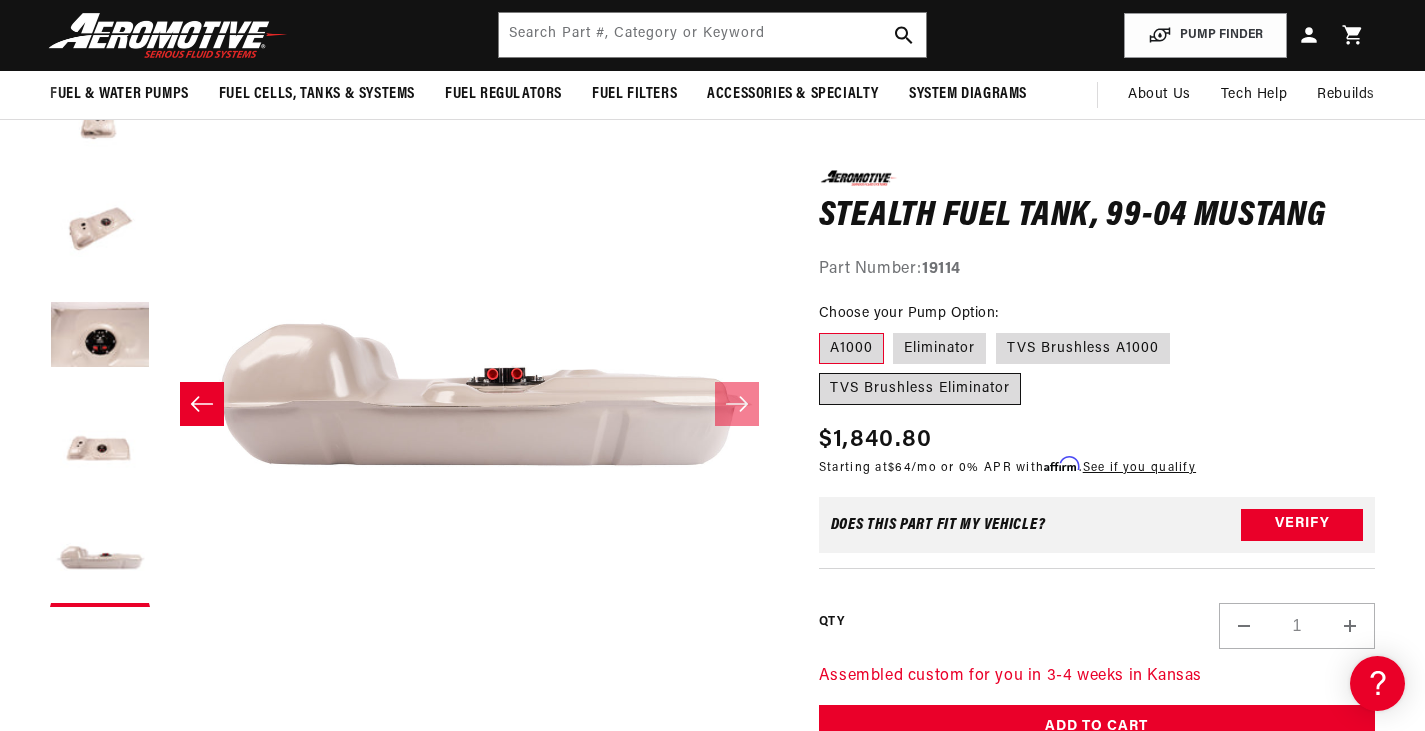 click on "TVS Brushless Eliminator" at bounding box center (920, 389) 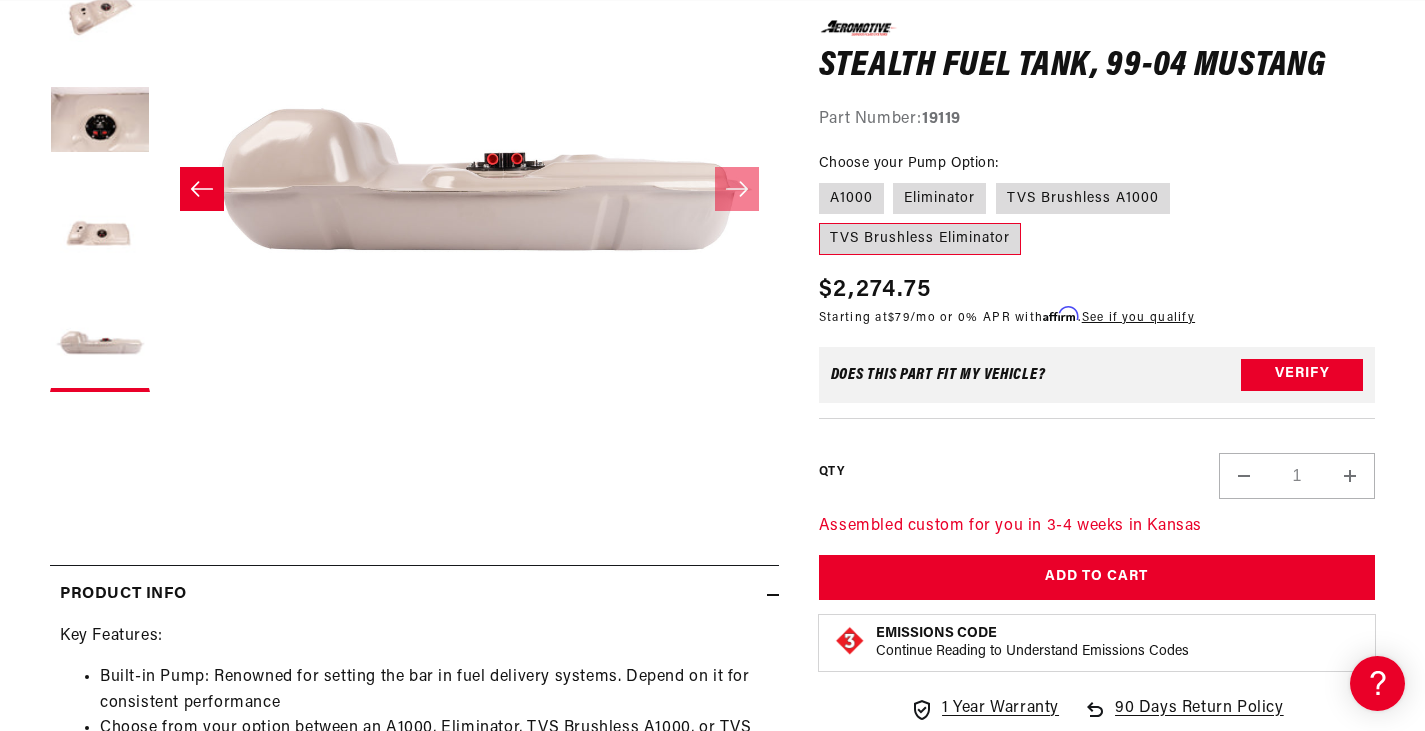 scroll 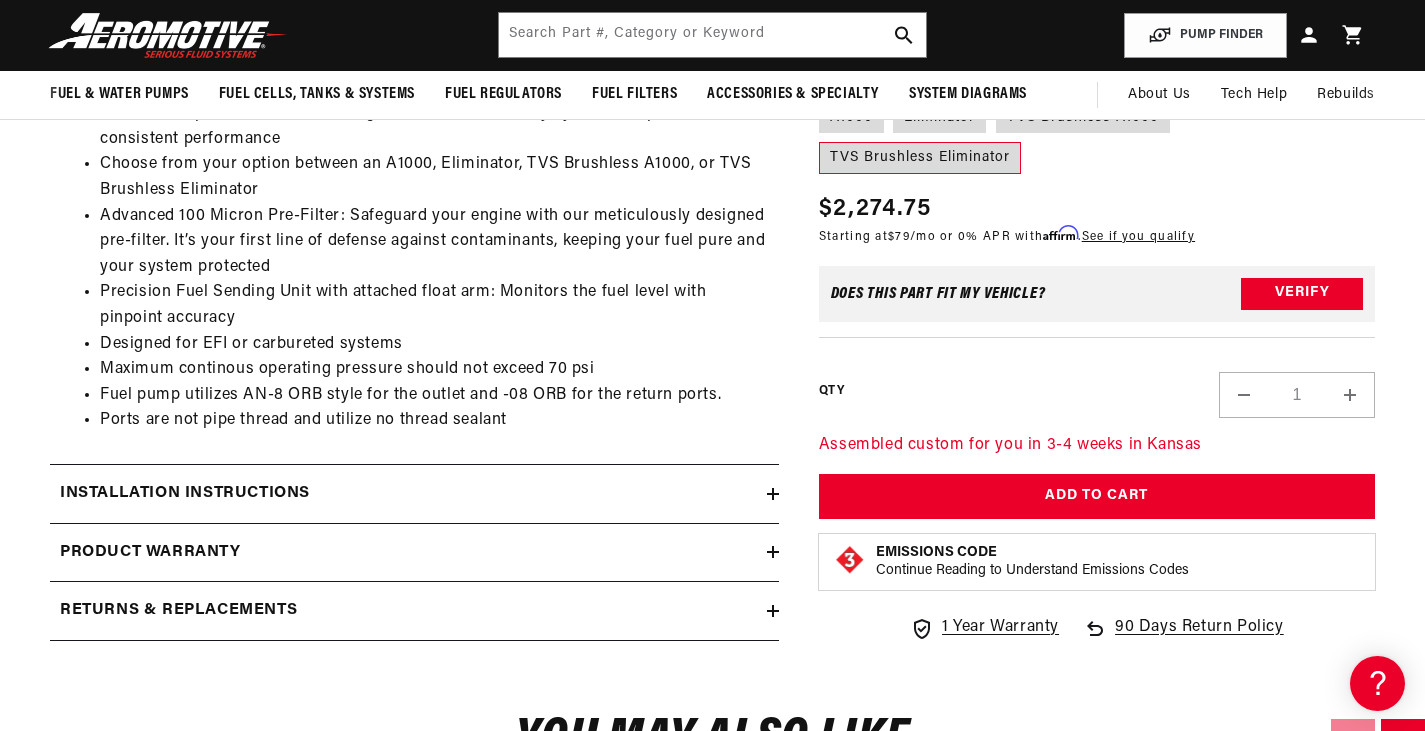 click 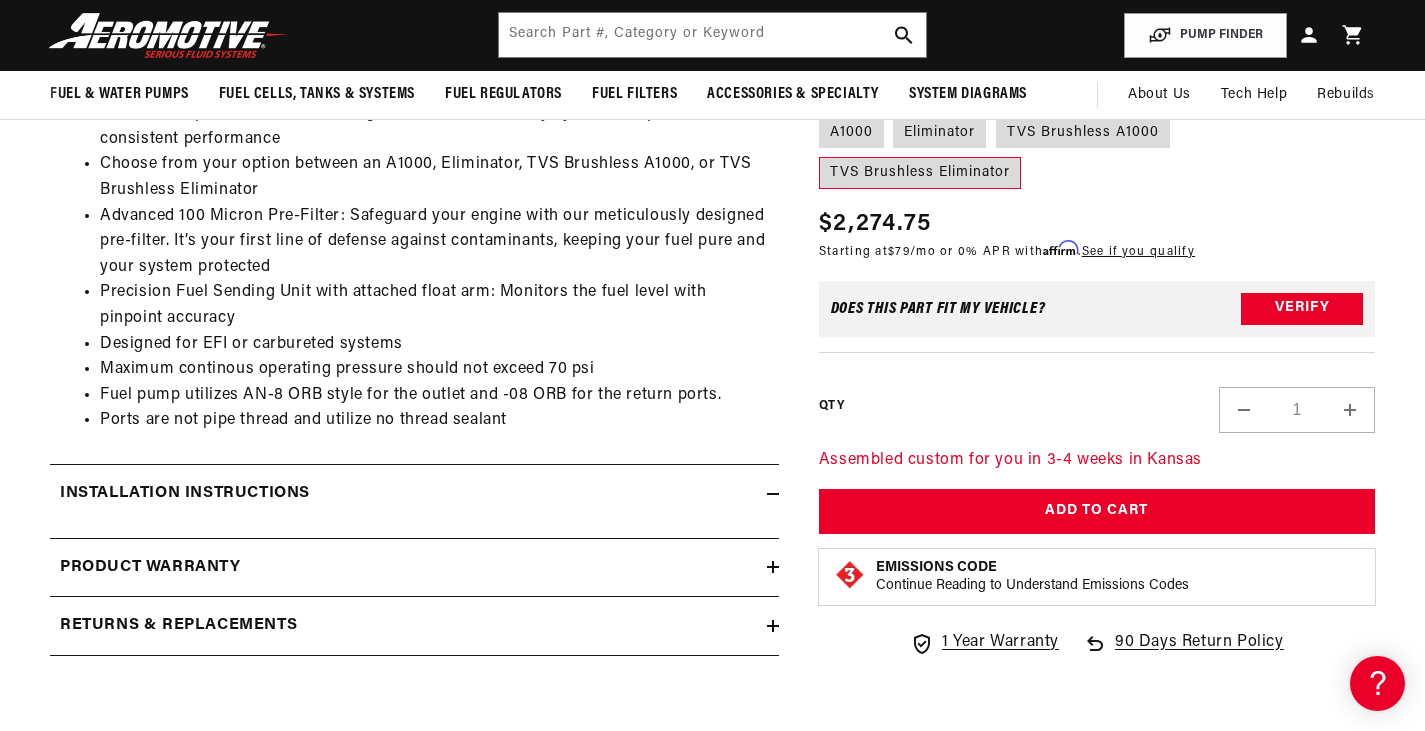 scroll, scrollTop: 0, scrollLeft: 0, axis: both 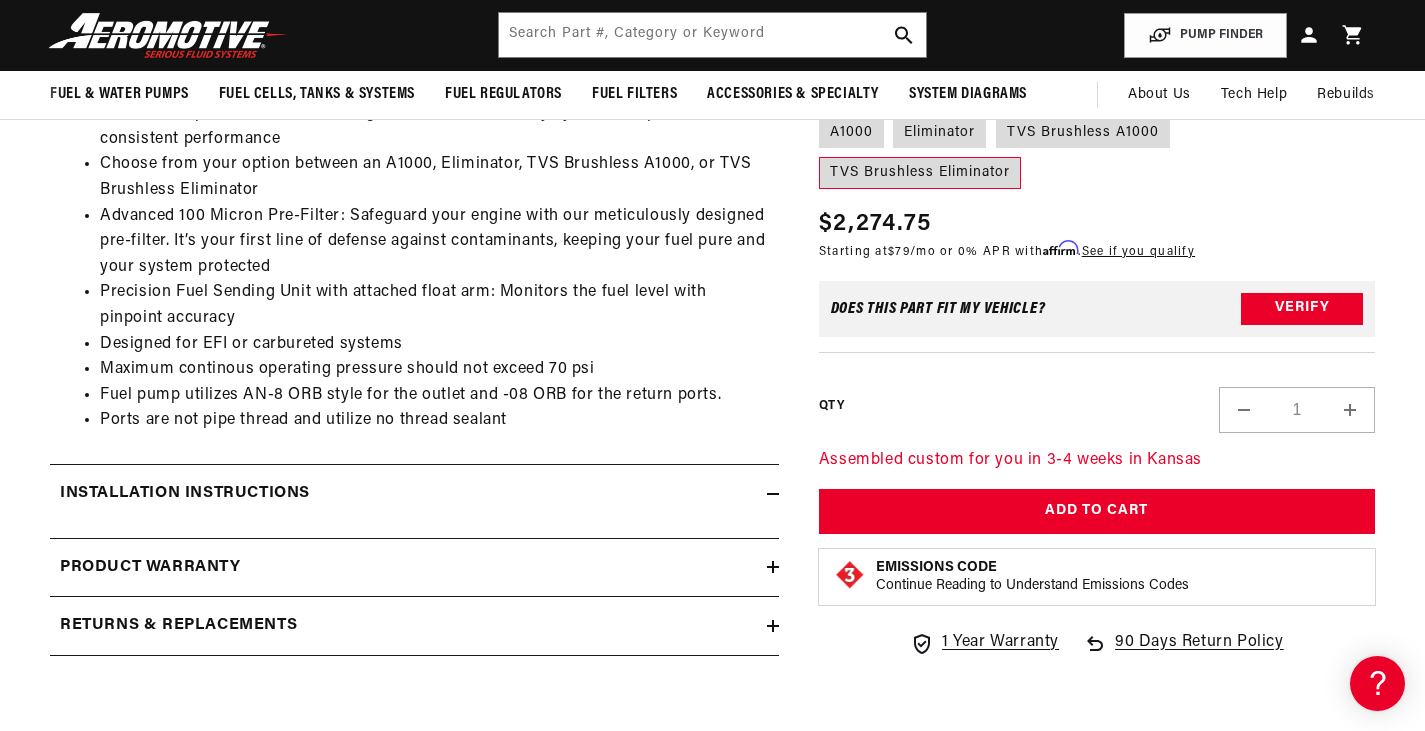 click 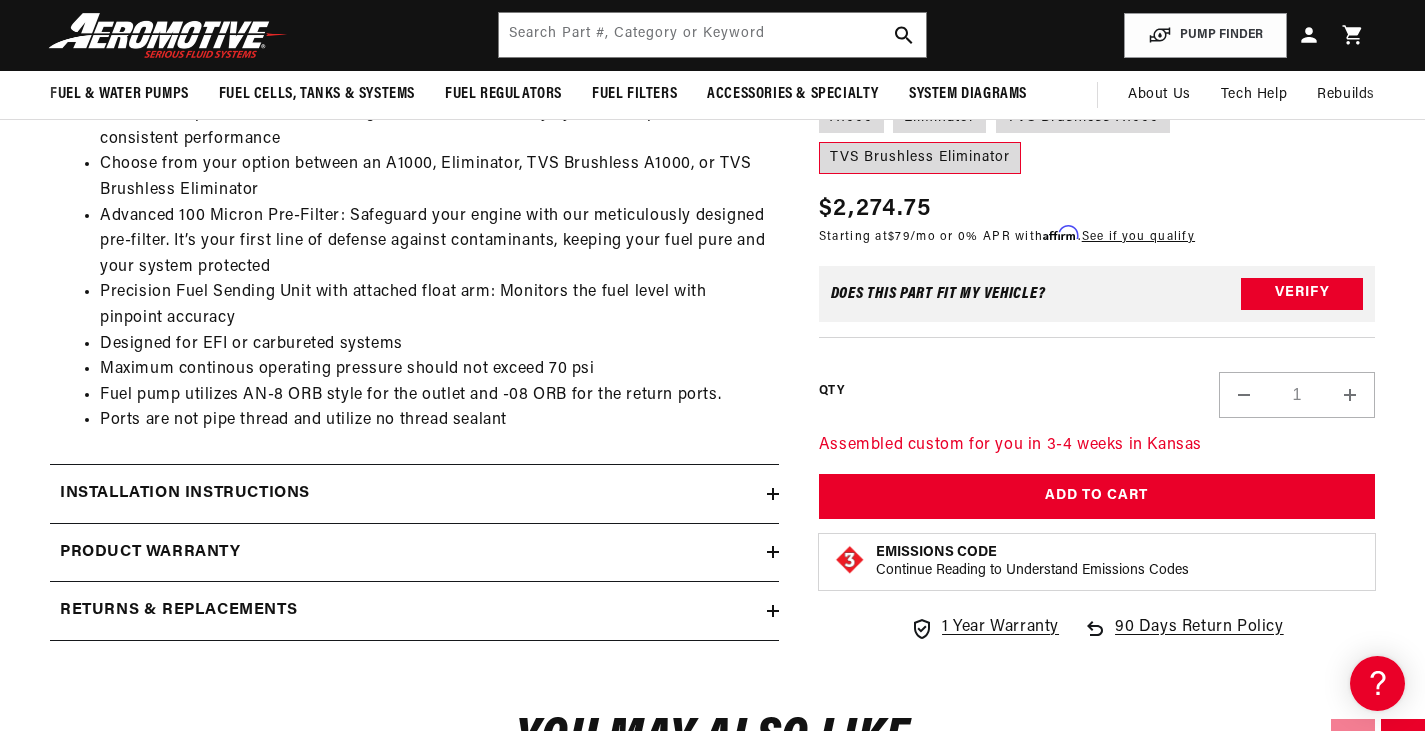 click 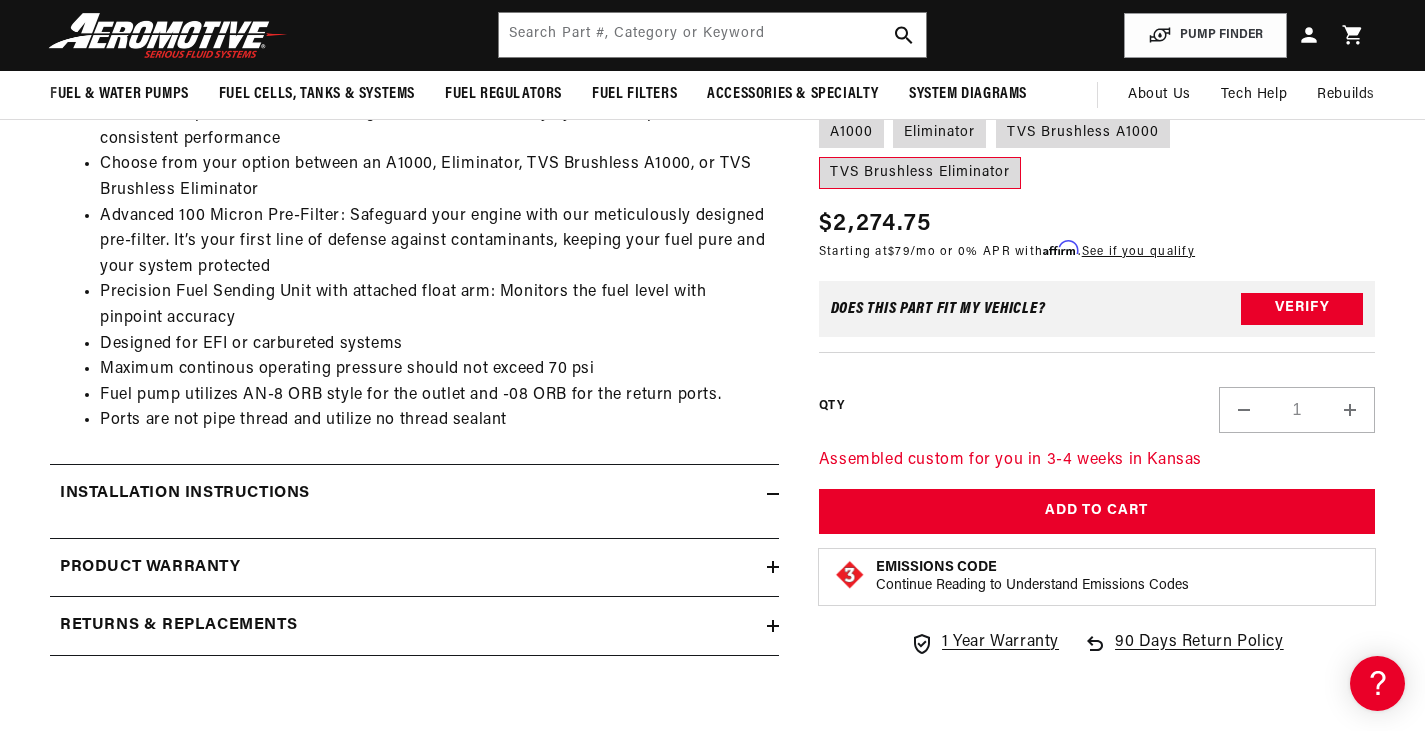 click 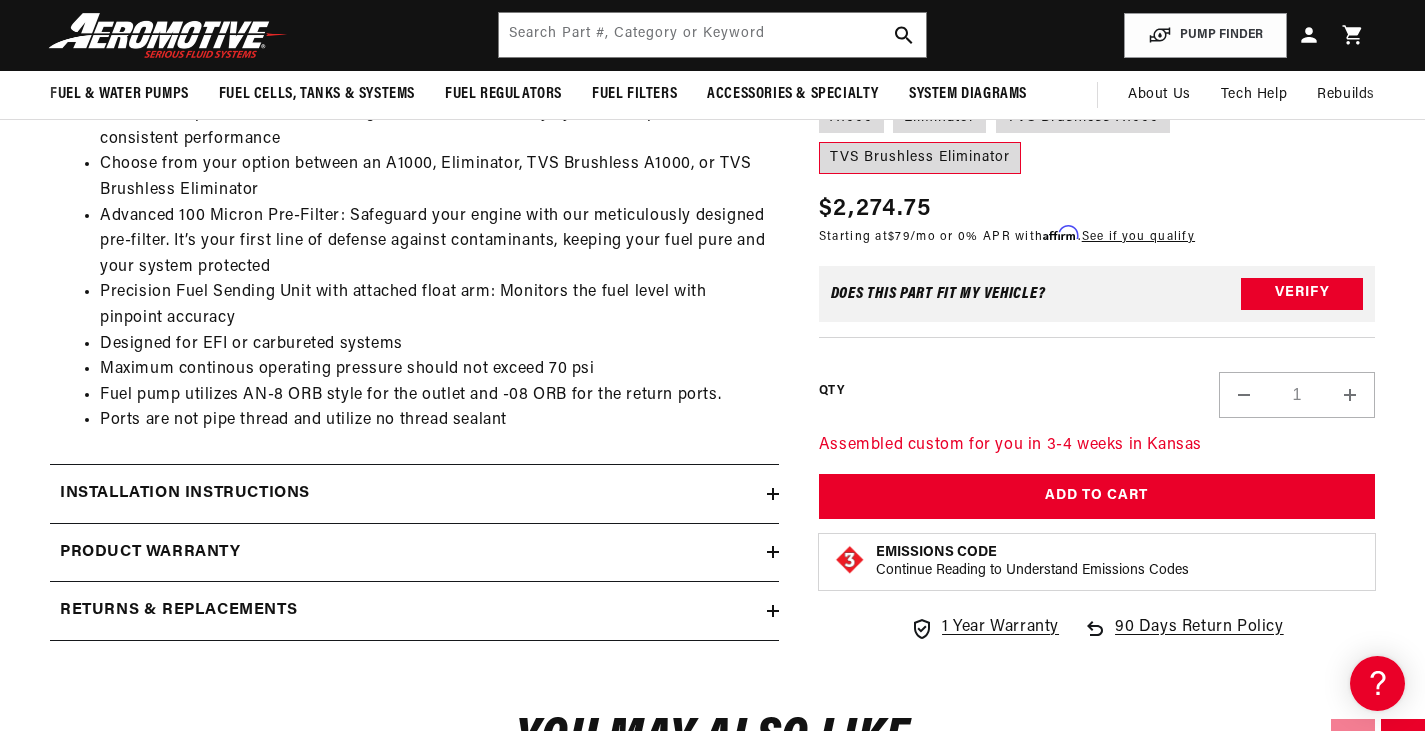 scroll, scrollTop: 0, scrollLeft: 791, axis: horizontal 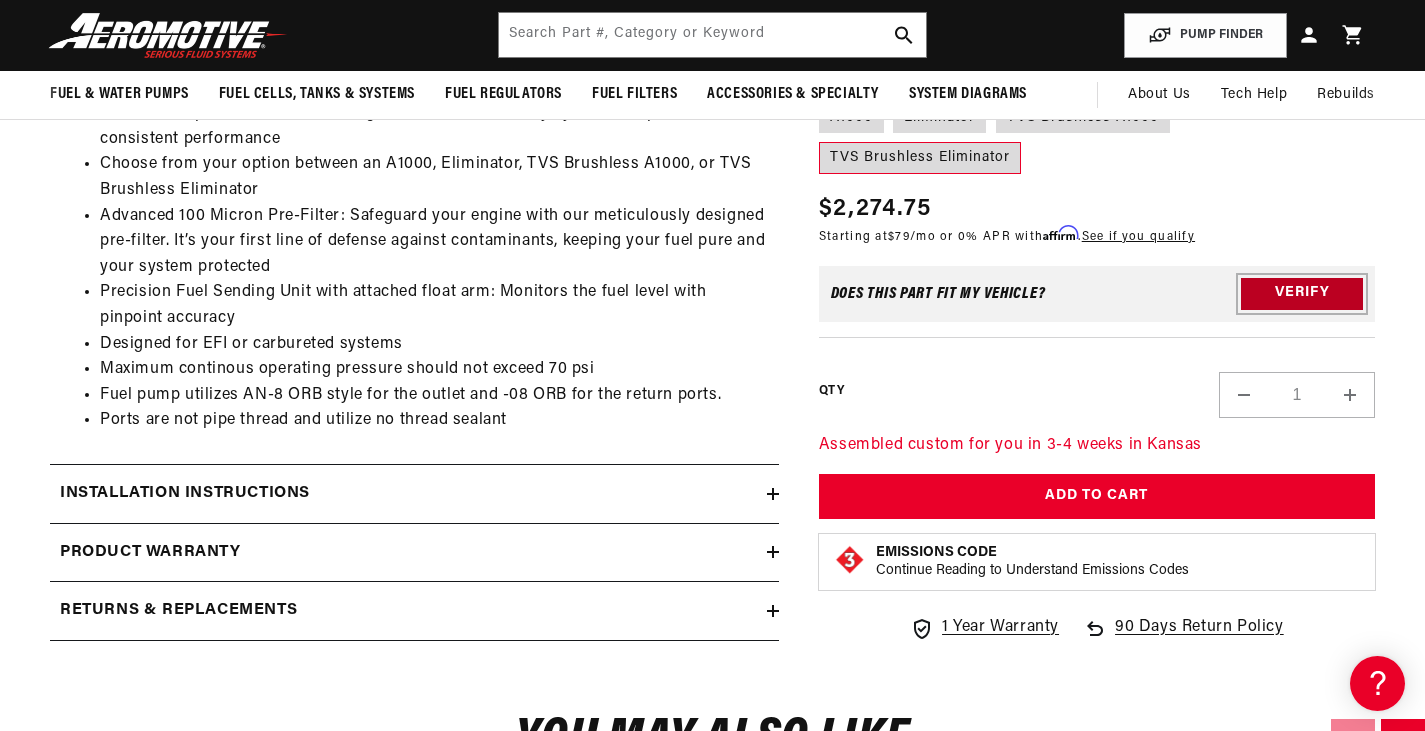click on "Verify" at bounding box center [1302, 294] 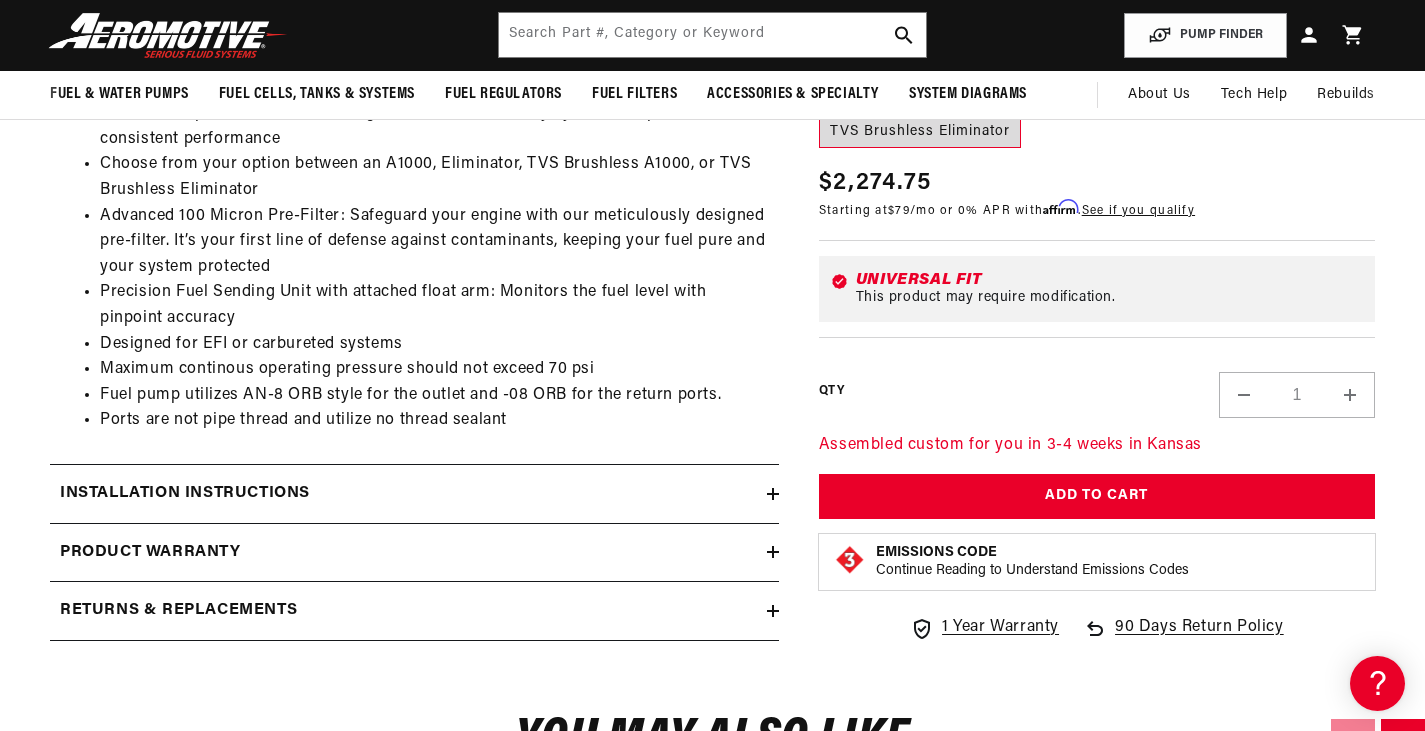scroll, scrollTop: 0, scrollLeft: 791, axis: horizontal 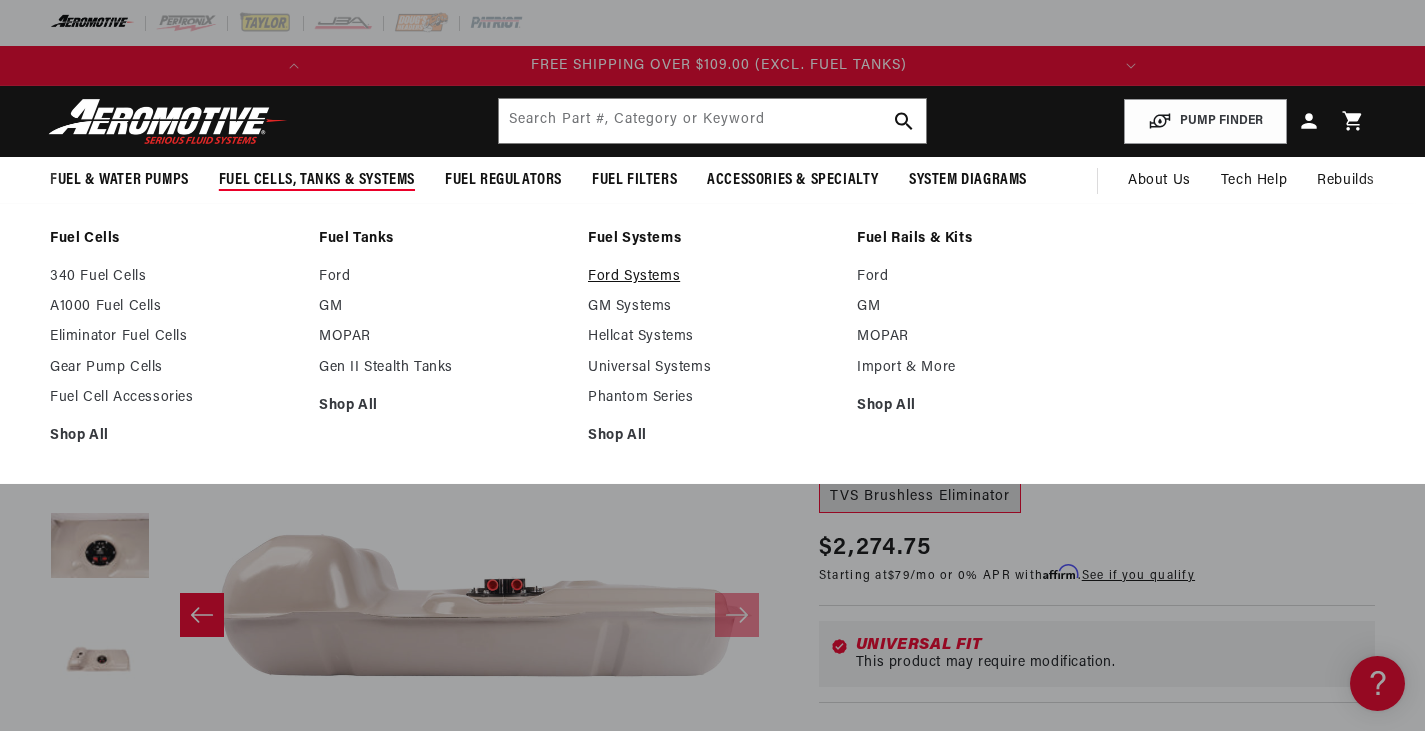 click on "Ford Systems" at bounding box center [712, 277] 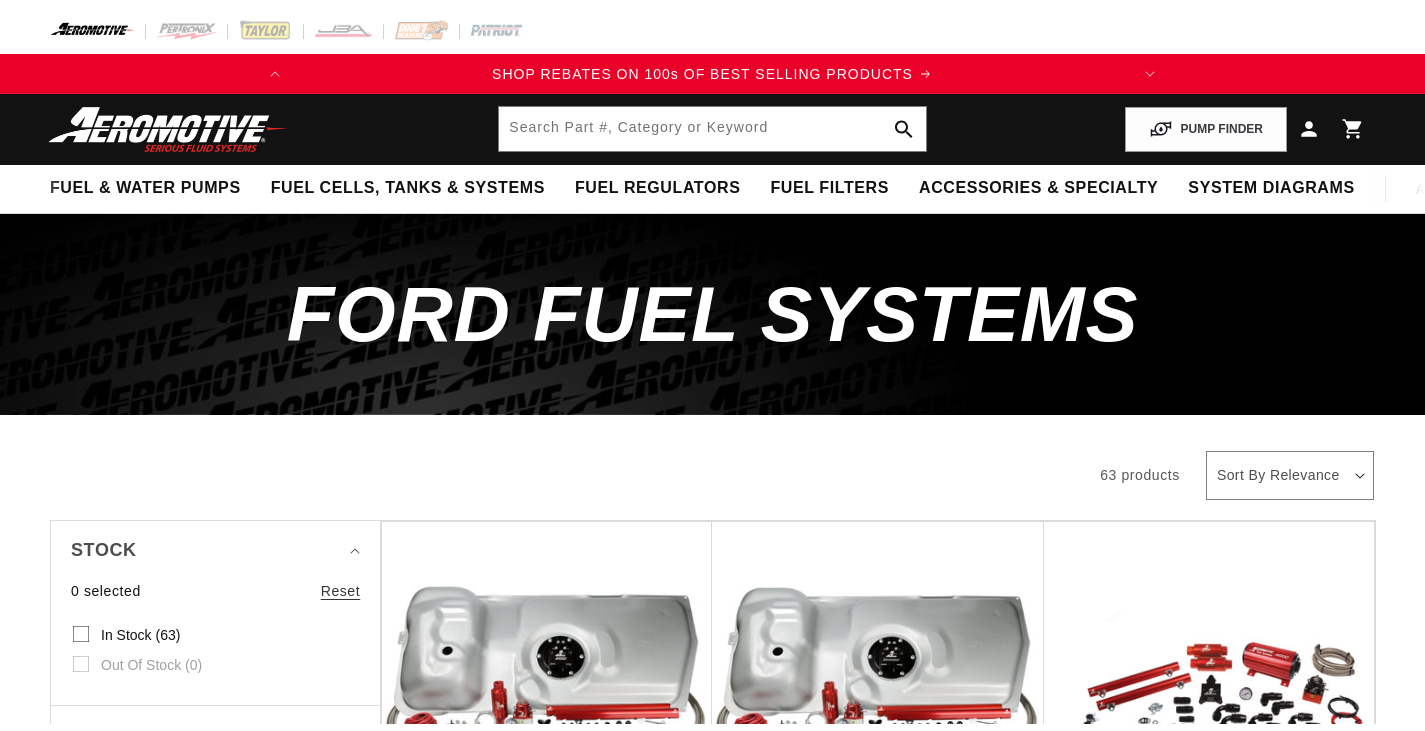 scroll, scrollTop: 0, scrollLeft: 0, axis: both 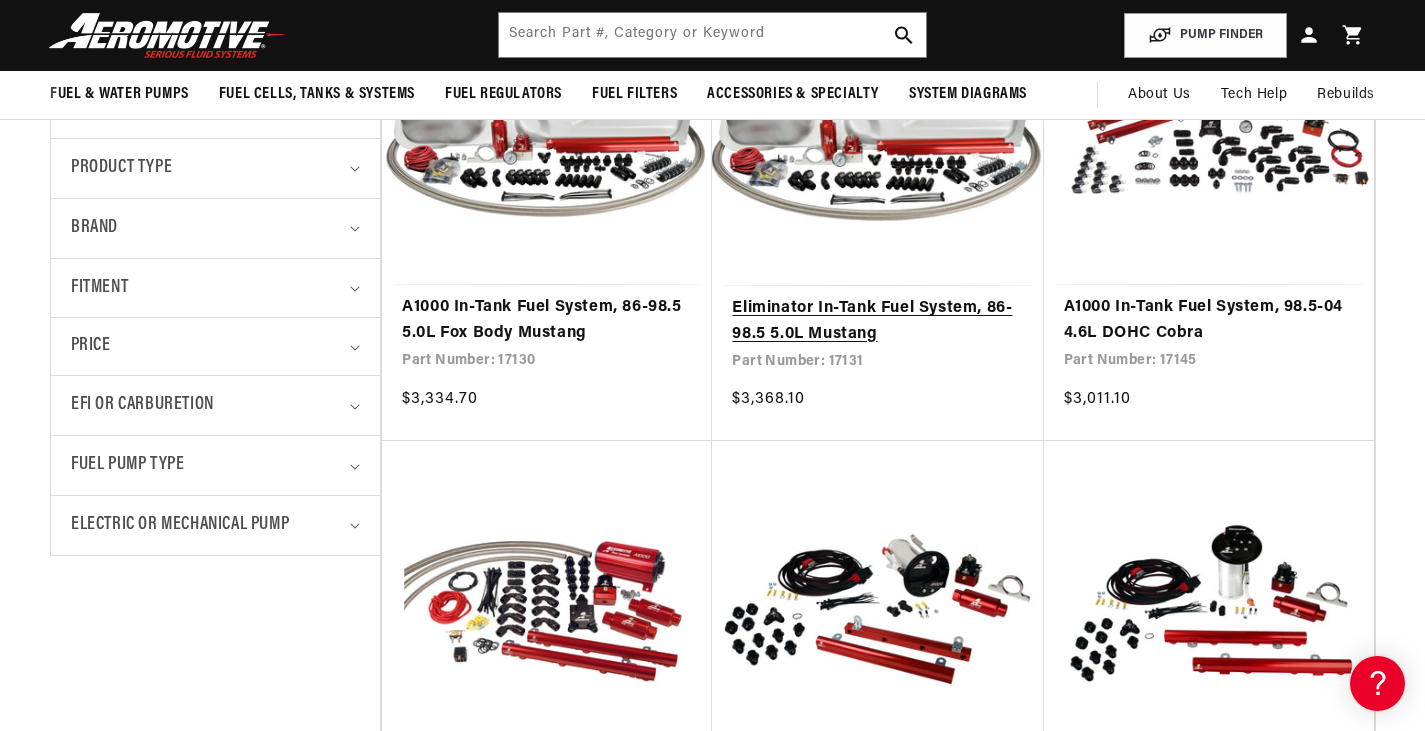click on "Eliminator In-Tank Fuel System, 86-98.5 5.0L Mustang" at bounding box center (877, 321) 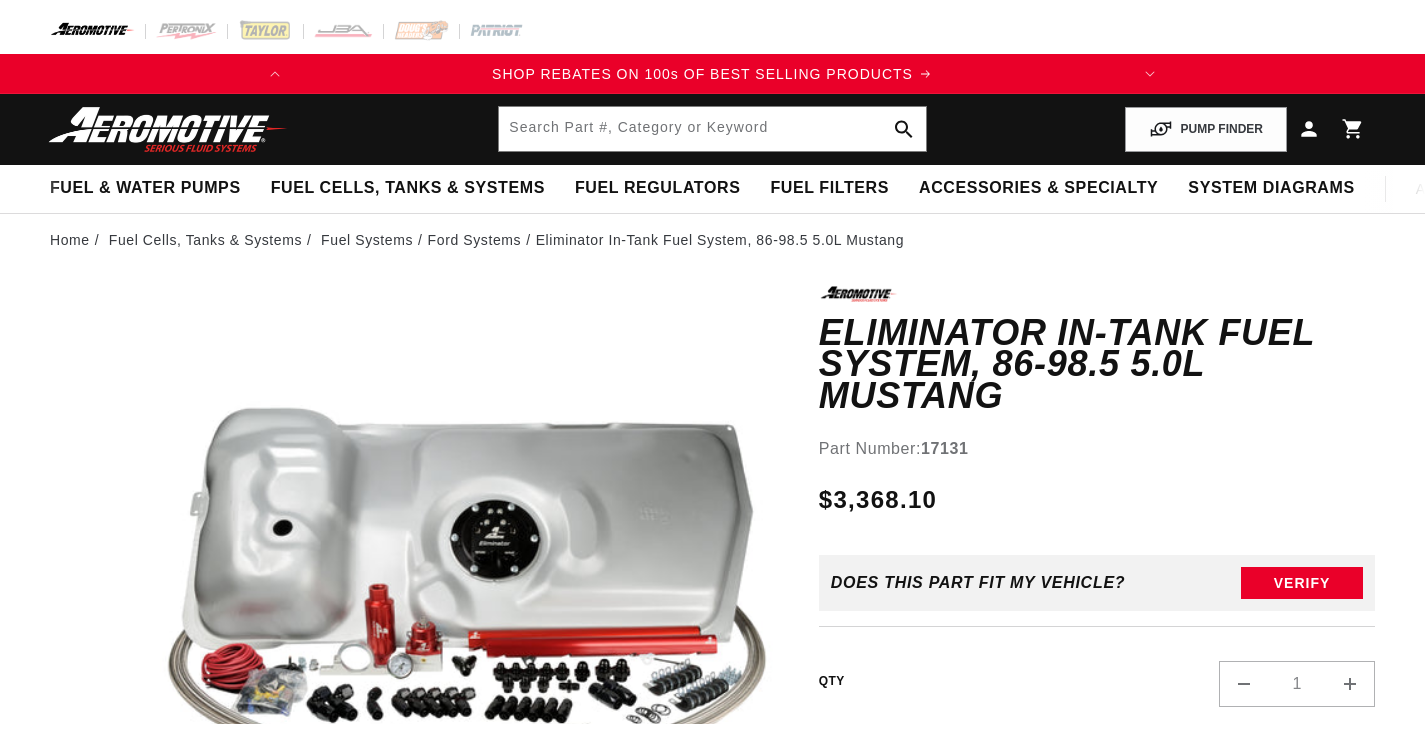 scroll, scrollTop: 0, scrollLeft: 0, axis: both 